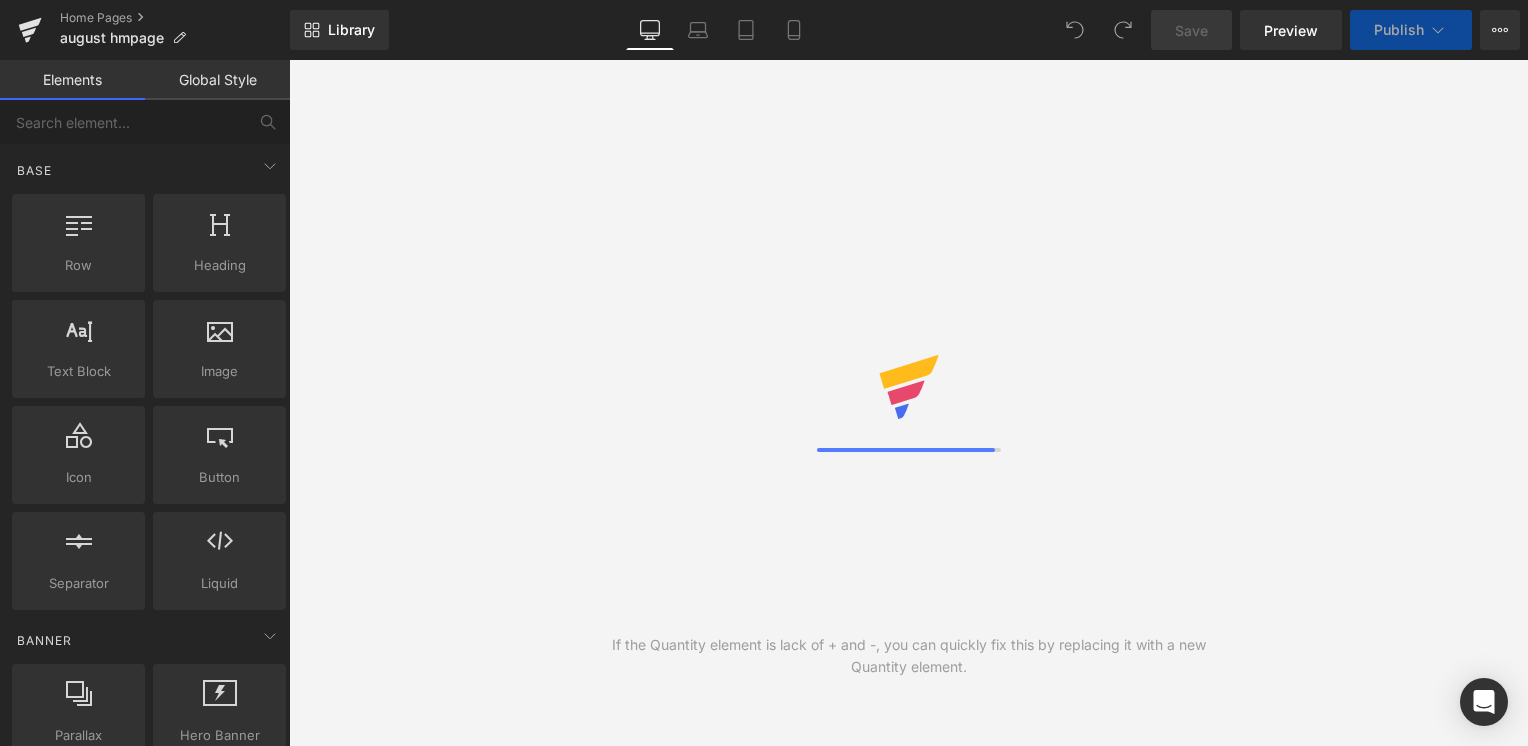 scroll, scrollTop: 0, scrollLeft: 0, axis: both 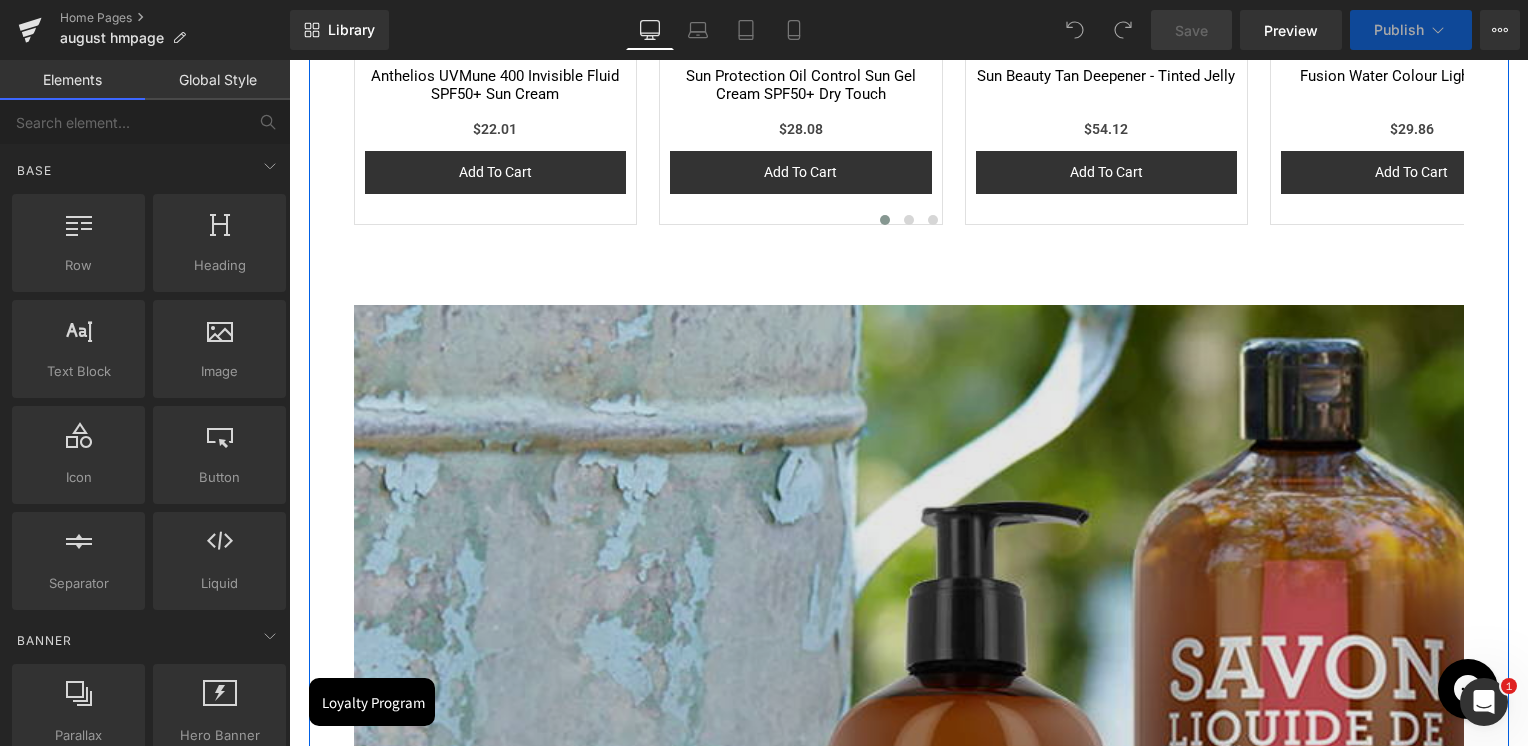 drag, startPoint x: 870, startPoint y: 386, endPoint x: 872, endPoint y: 374, distance: 12.165525 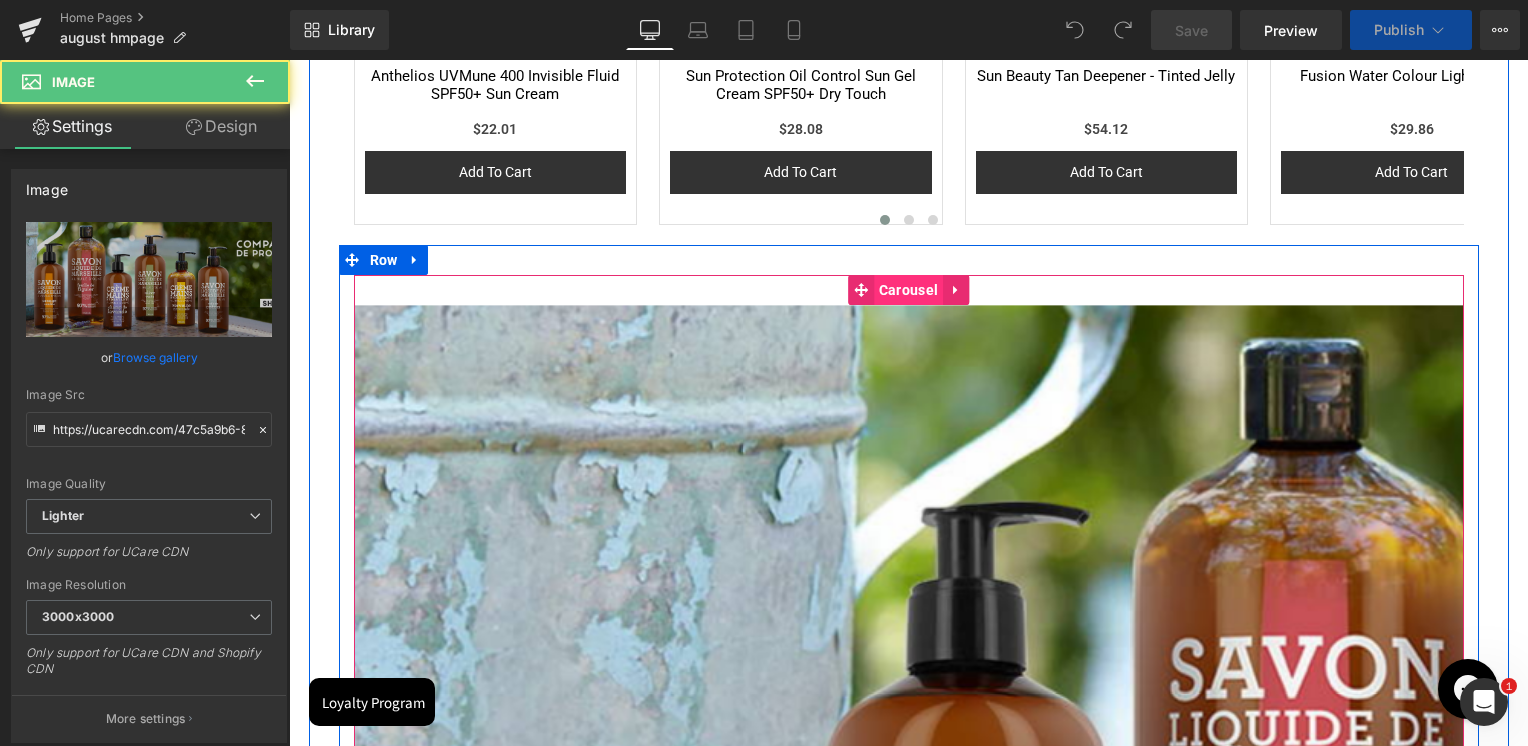 click on "Carousel" at bounding box center (908, 290) 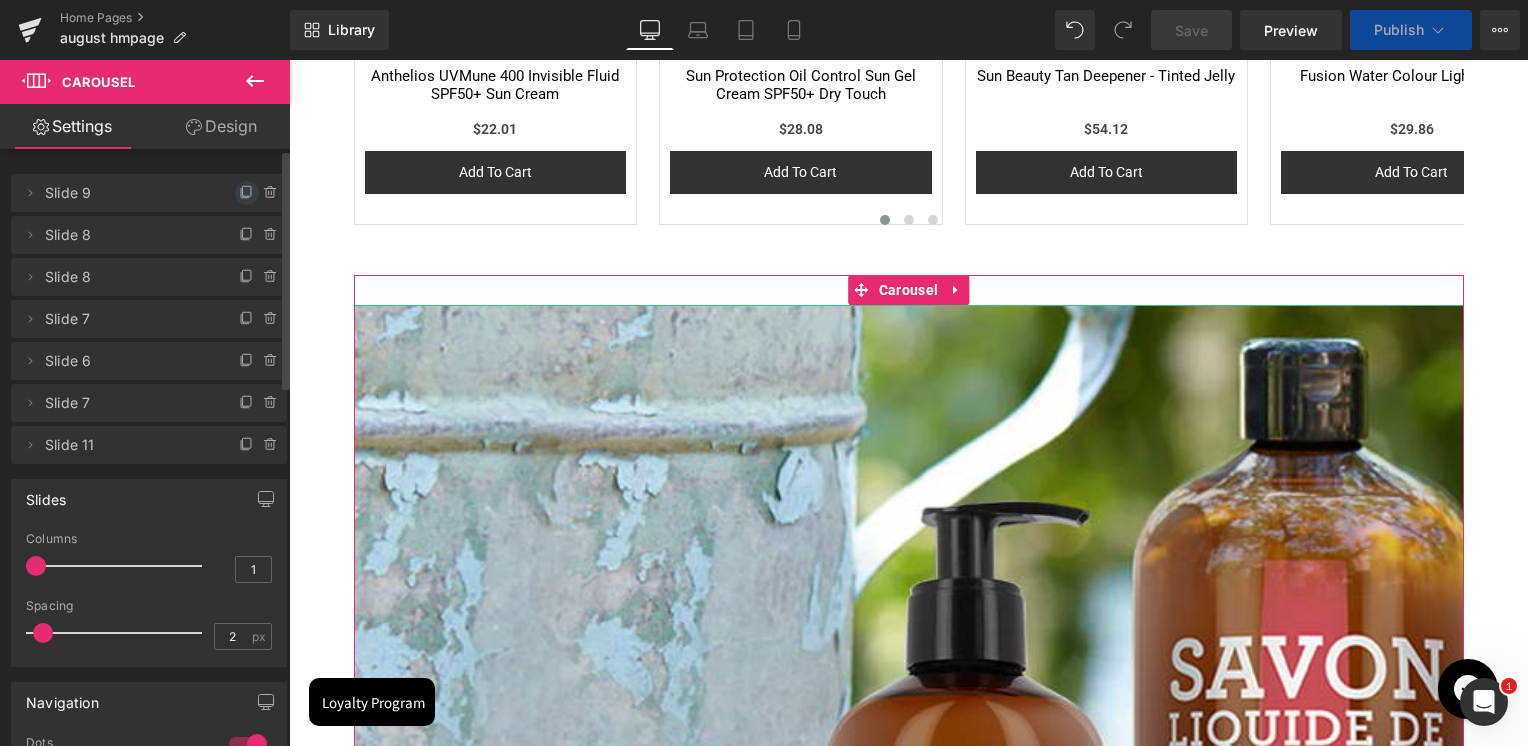 click 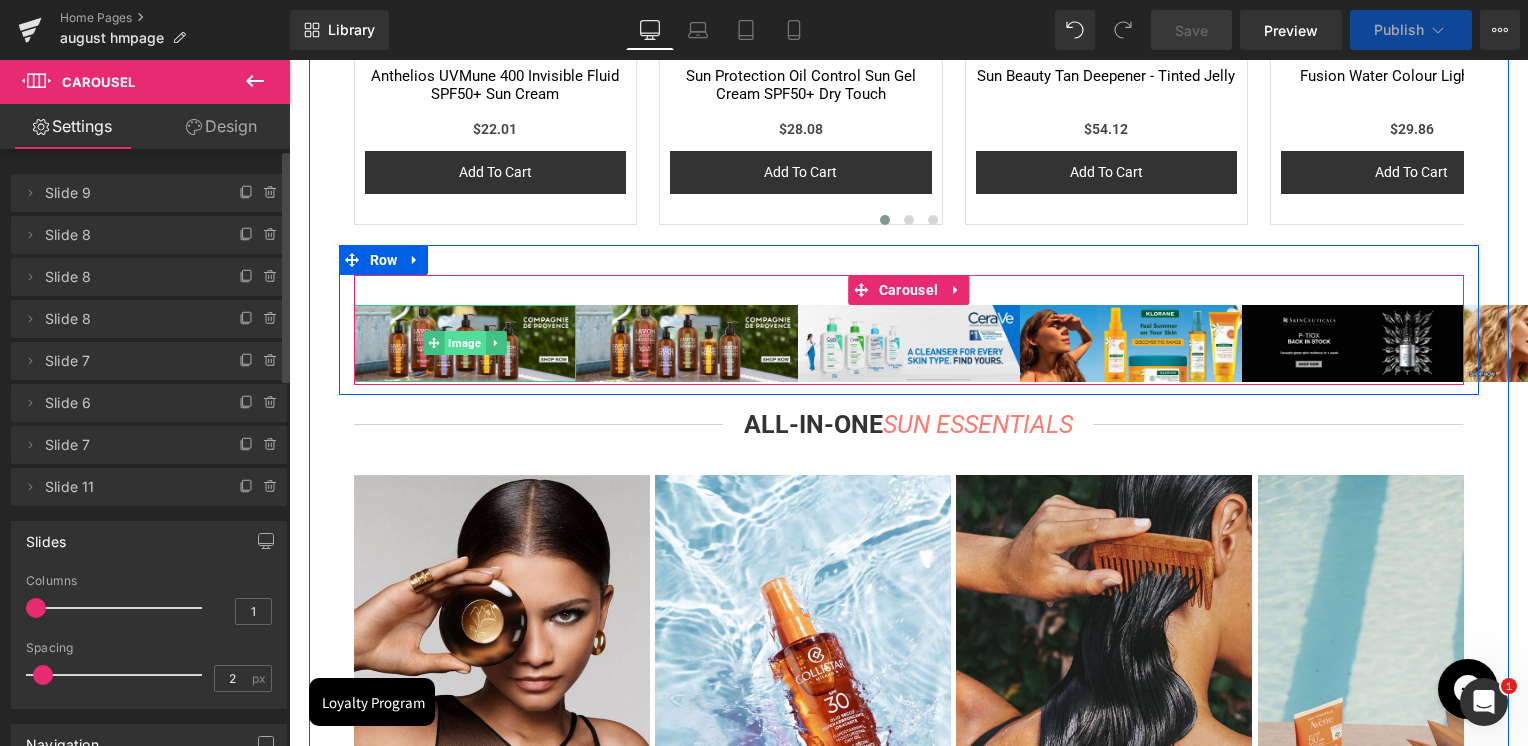 click on "Image" at bounding box center (464, 343) 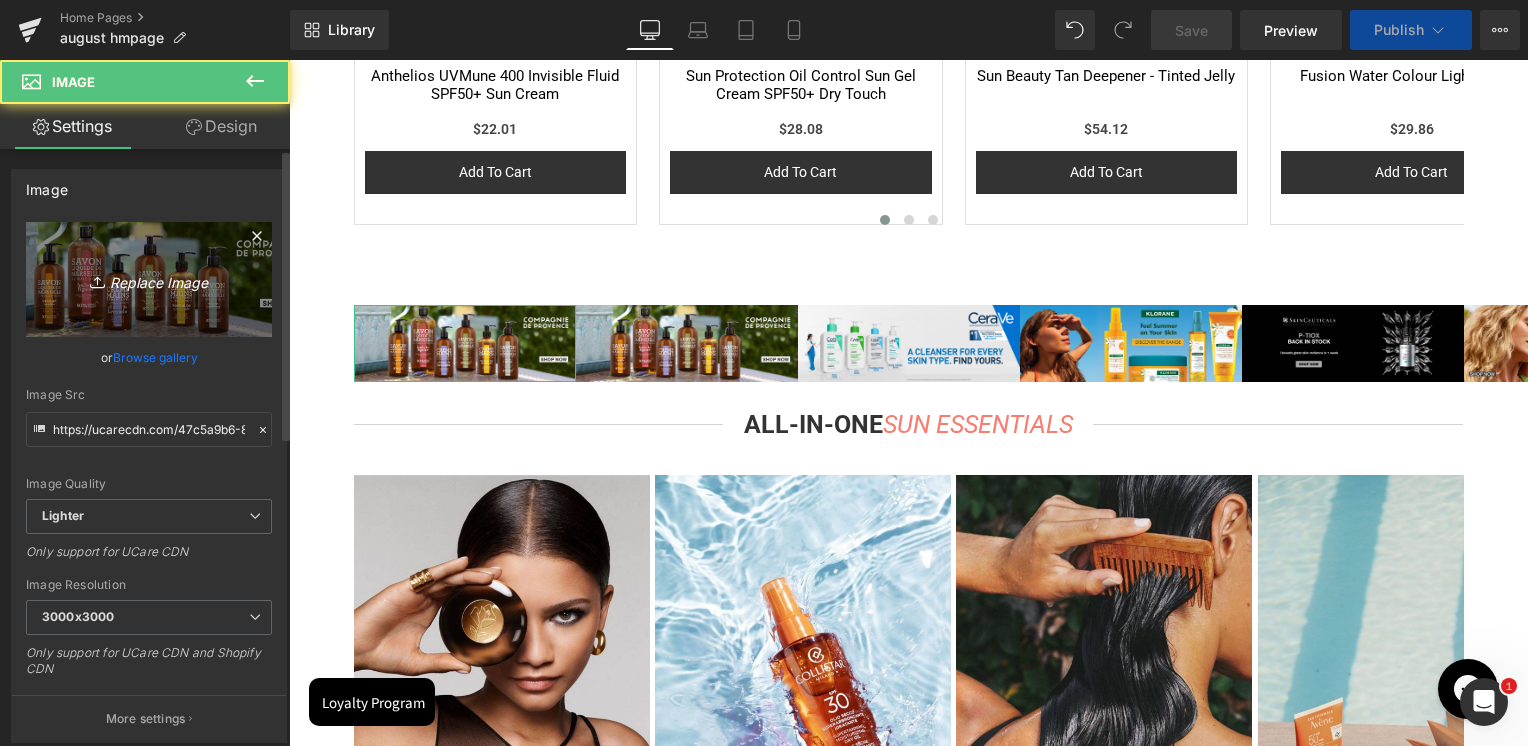 click on "Replace Image" at bounding box center (149, 279) 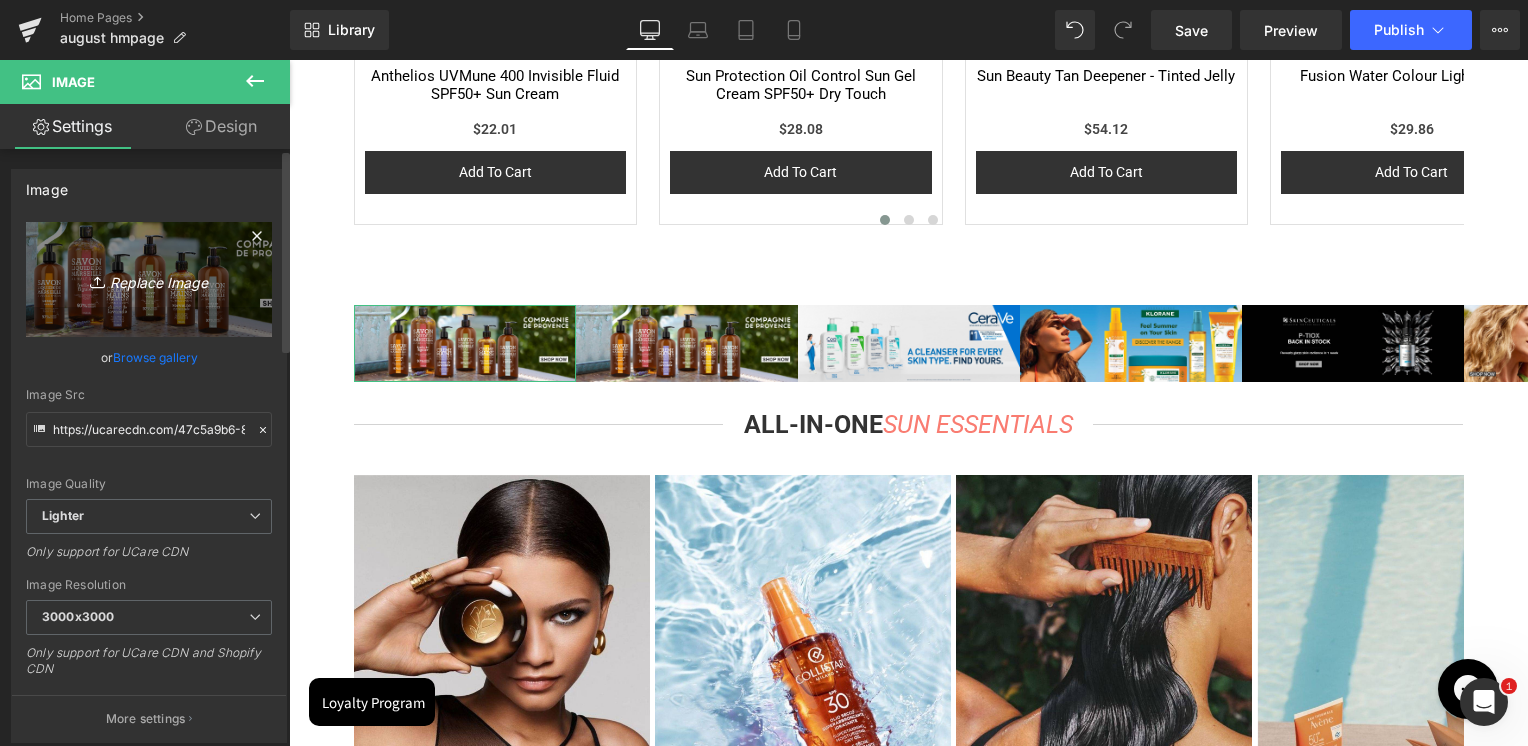 type on "C:\fakepath\2000x692.jpg" 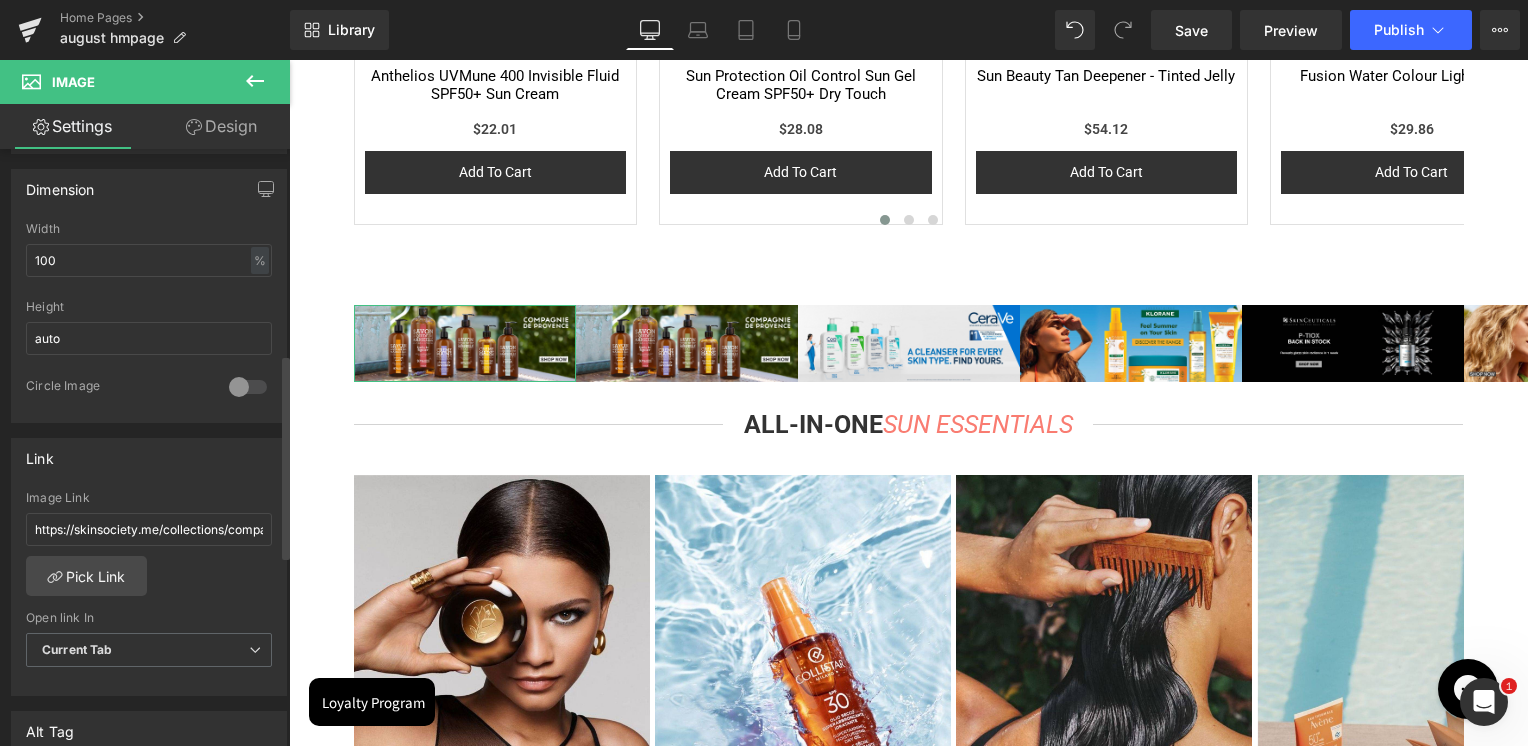 scroll, scrollTop: 600, scrollLeft: 0, axis: vertical 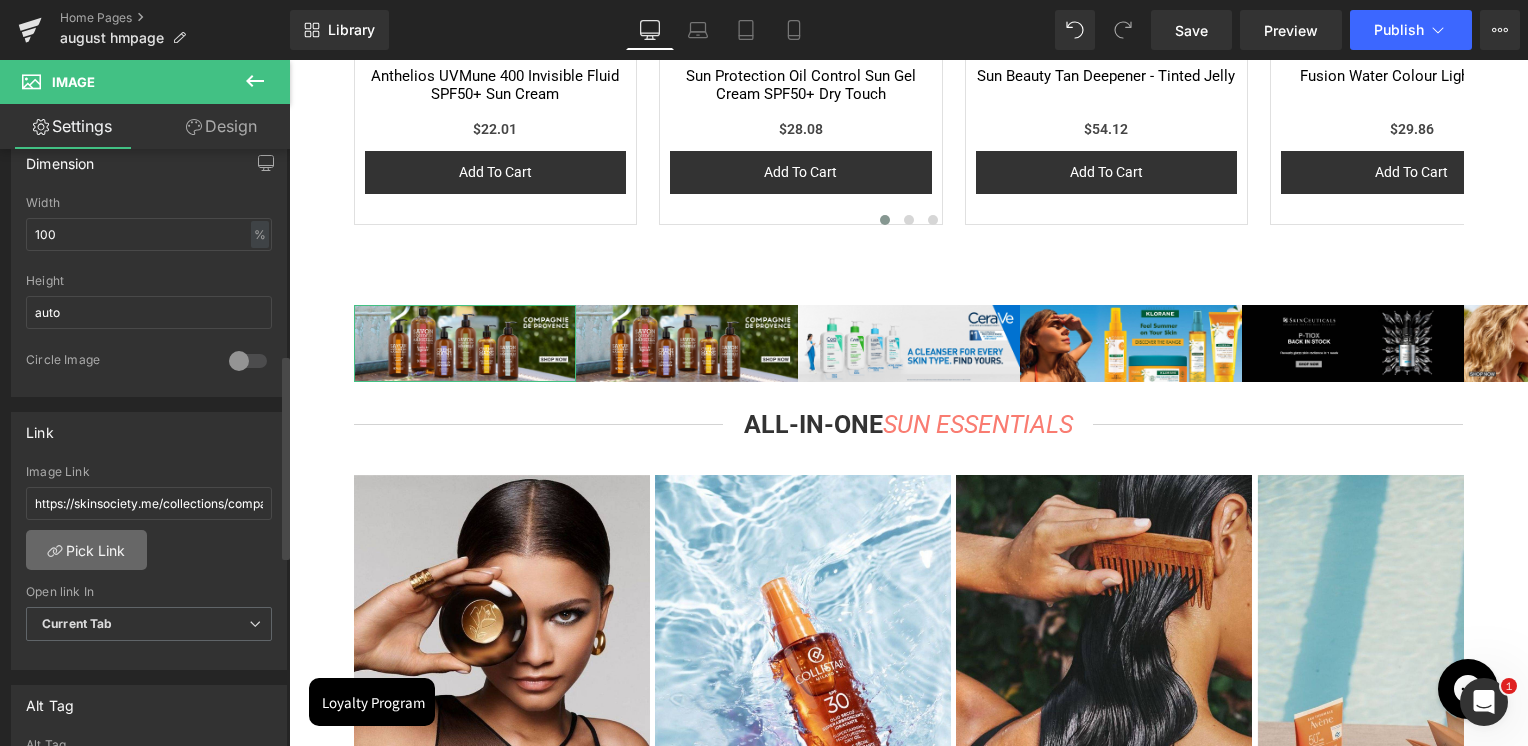 click on "Pick Link" at bounding box center (86, 550) 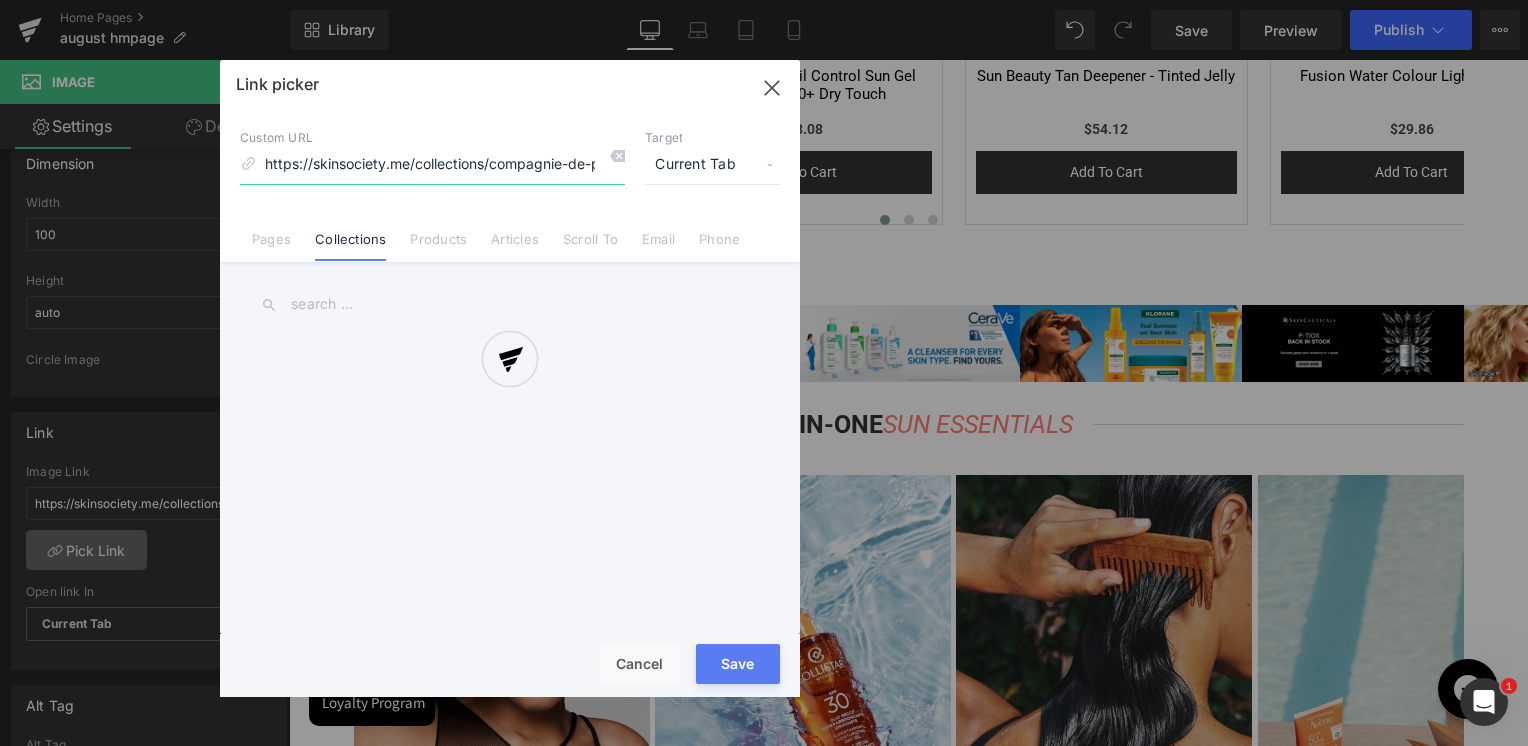 scroll, scrollTop: 0, scrollLeft: 81, axis: horizontal 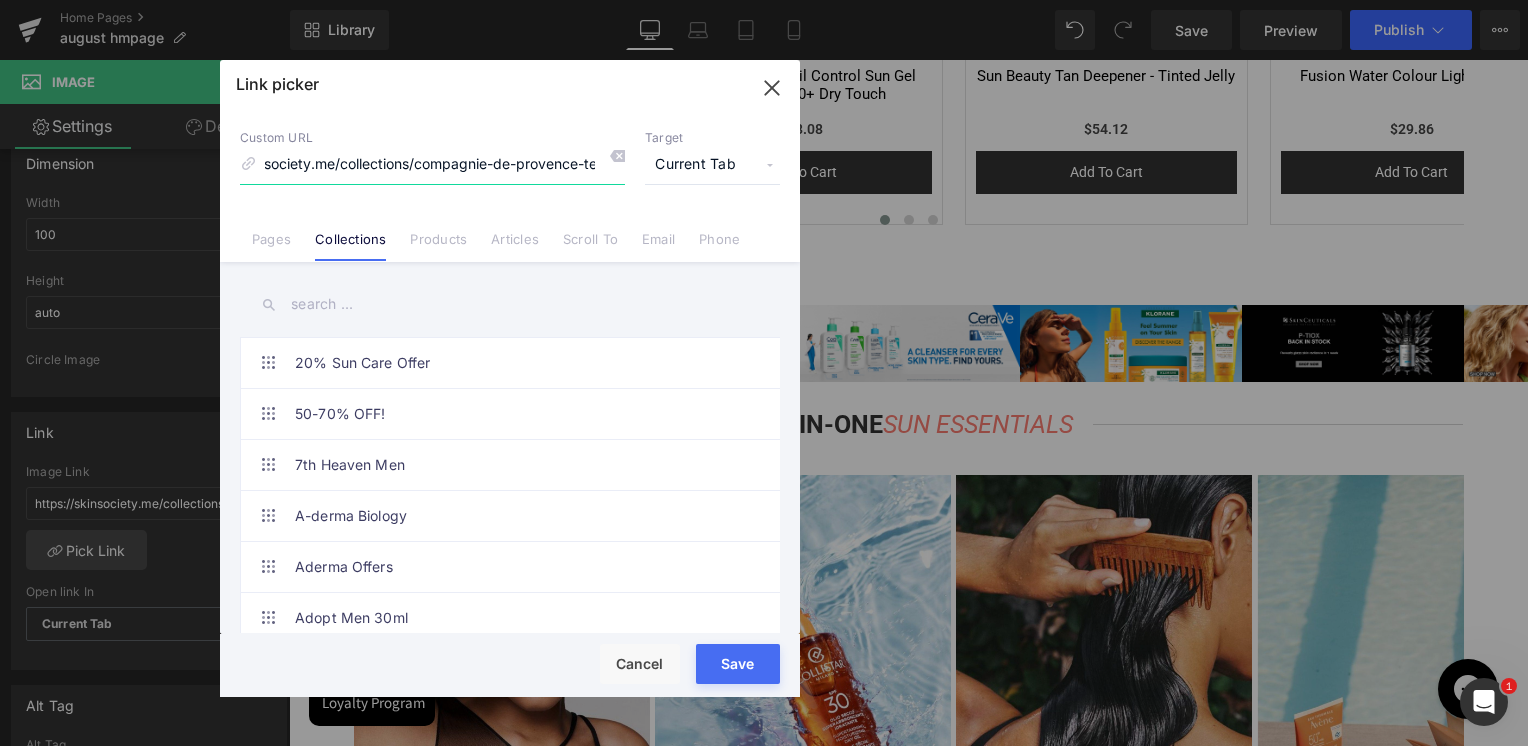 click on "https://skinsociety.me/collections/compagnie-de-provence-terra" at bounding box center [432, 165] 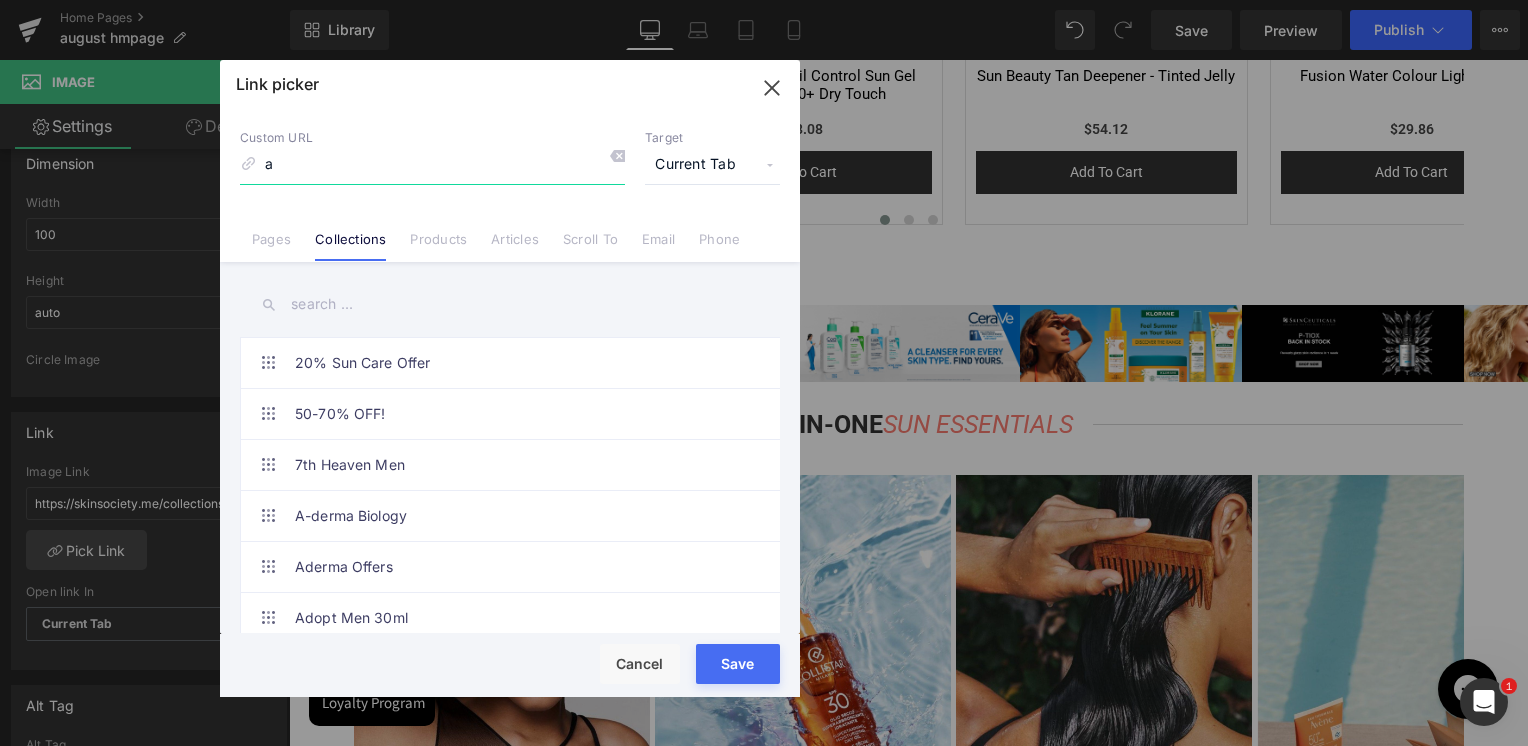 scroll, scrollTop: 0, scrollLeft: 0, axis: both 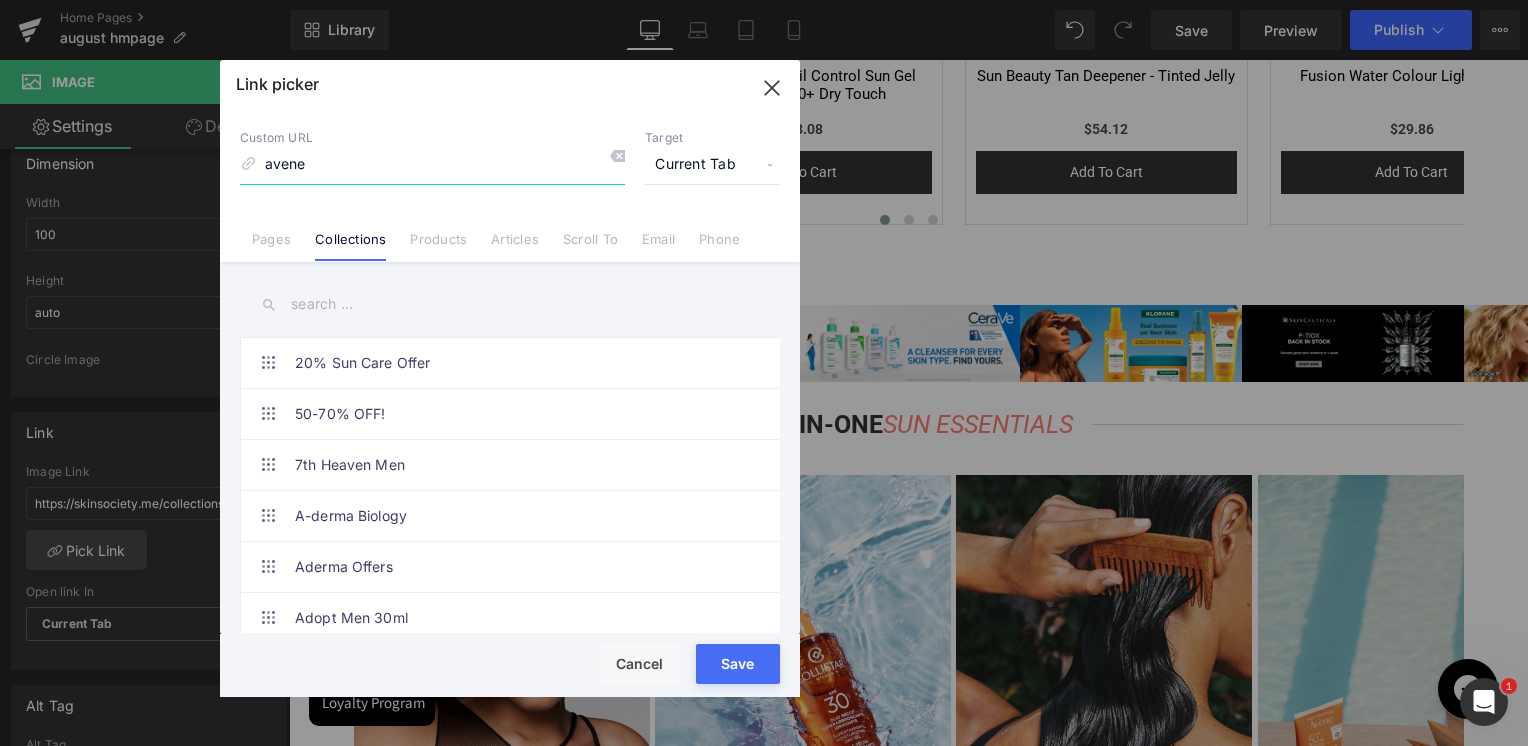 type on "avene" 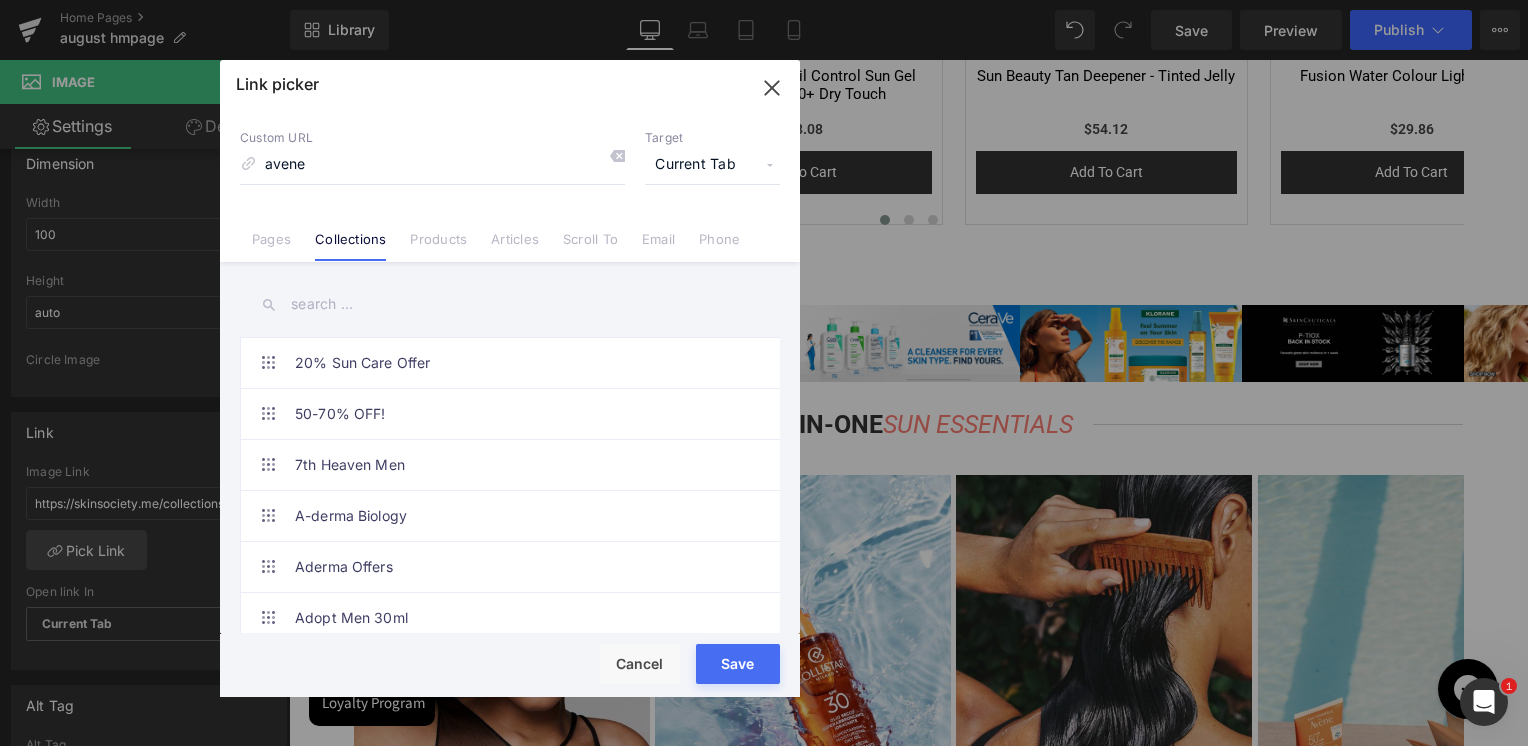 click on "Custom URL avene Target Current Tab Current Tab New Tab Pages Collections Products Articles Scroll To Email Phone" at bounding box center (510, 186) 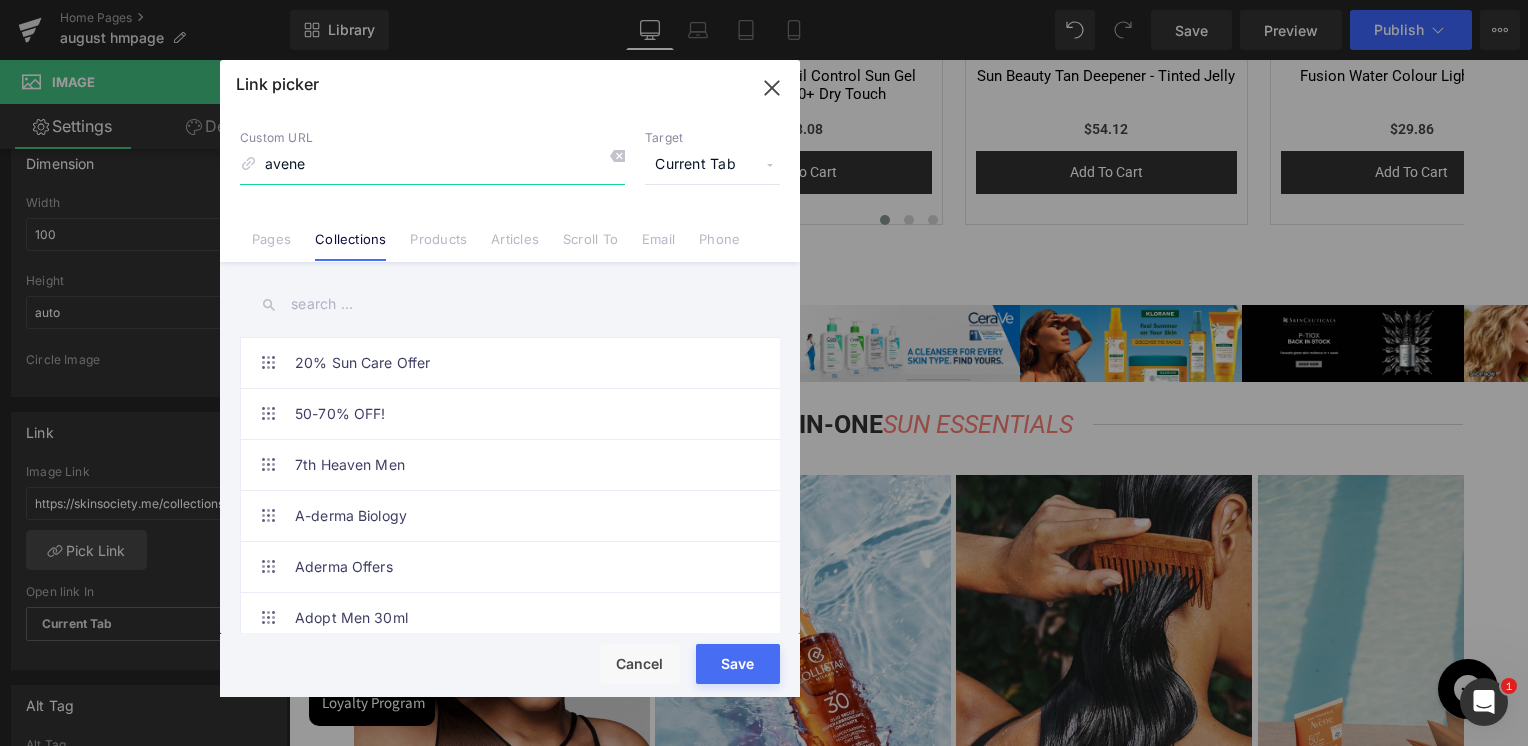 click on "avene" at bounding box center [432, 165] 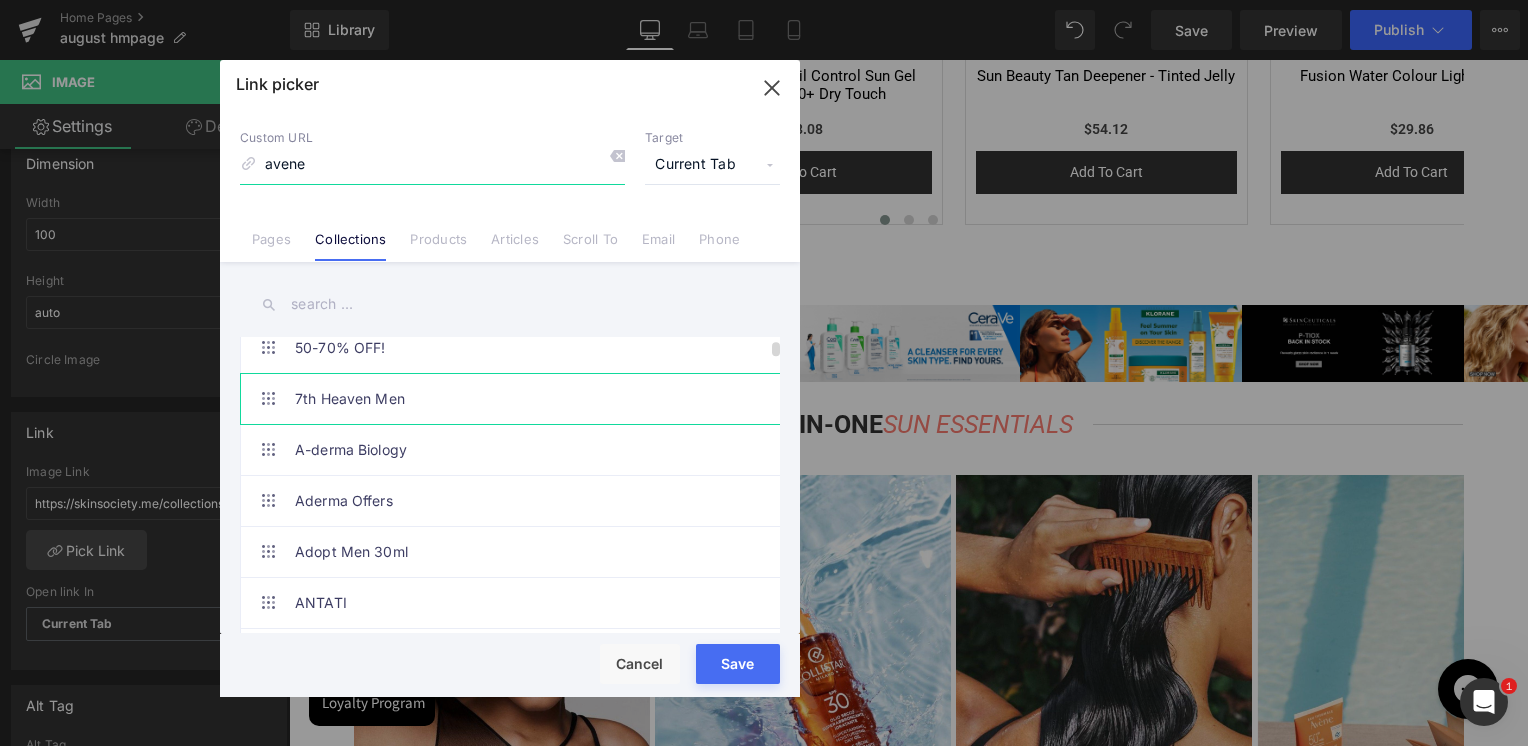 scroll, scrollTop: 100, scrollLeft: 0, axis: vertical 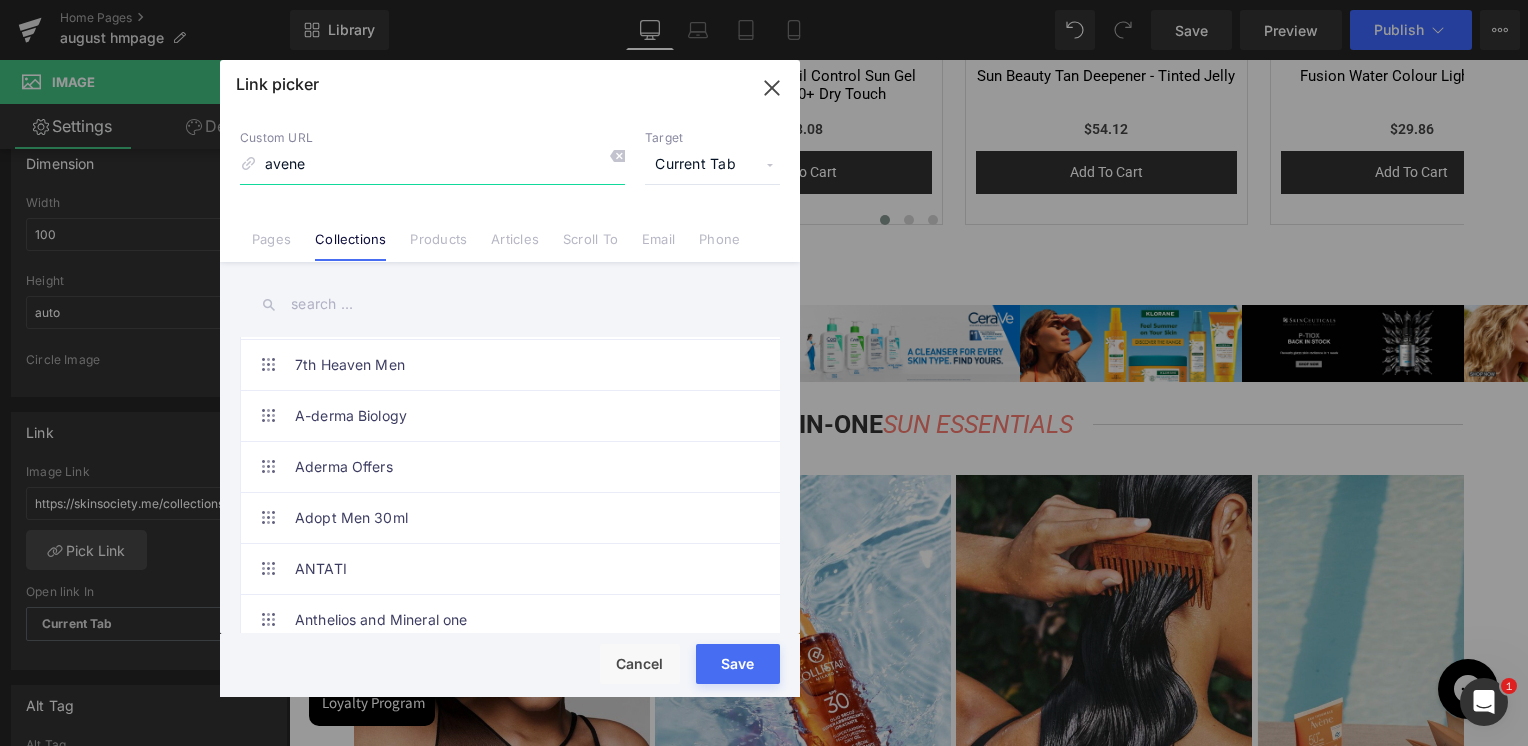 click on "avene" at bounding box center (432, 165) 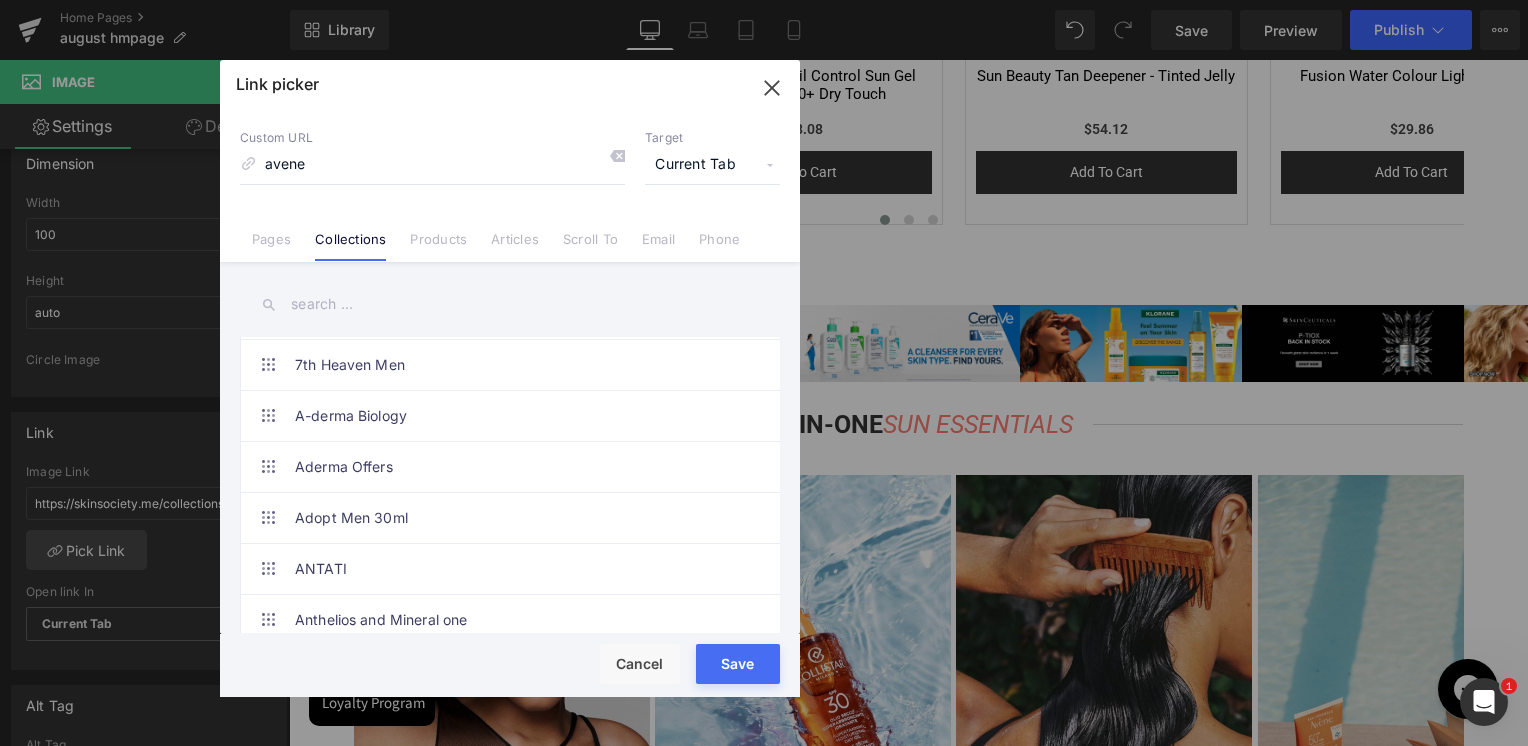 click on "Collections" at bounding box center (350, 246) 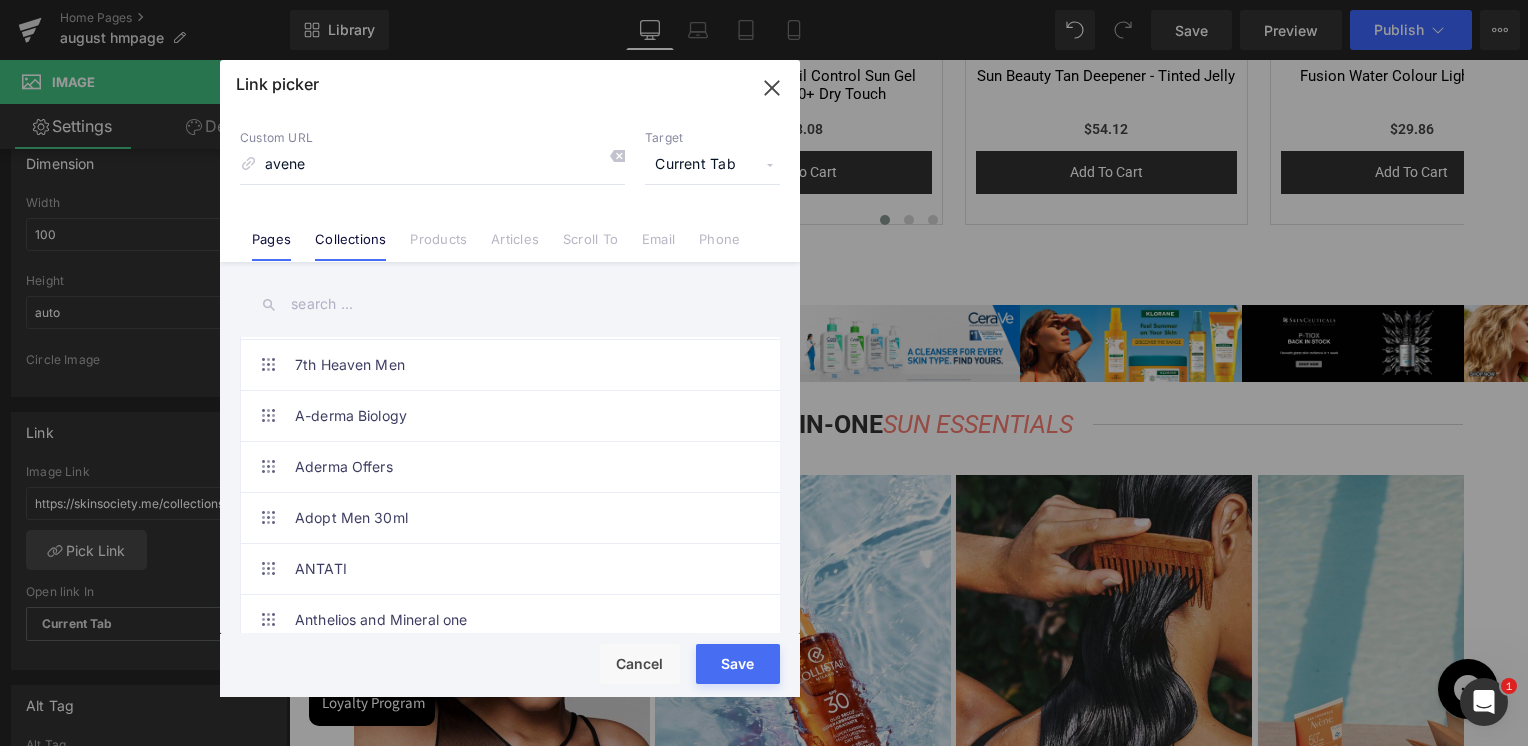 click on "Pages" at bounding box center (271, 246) 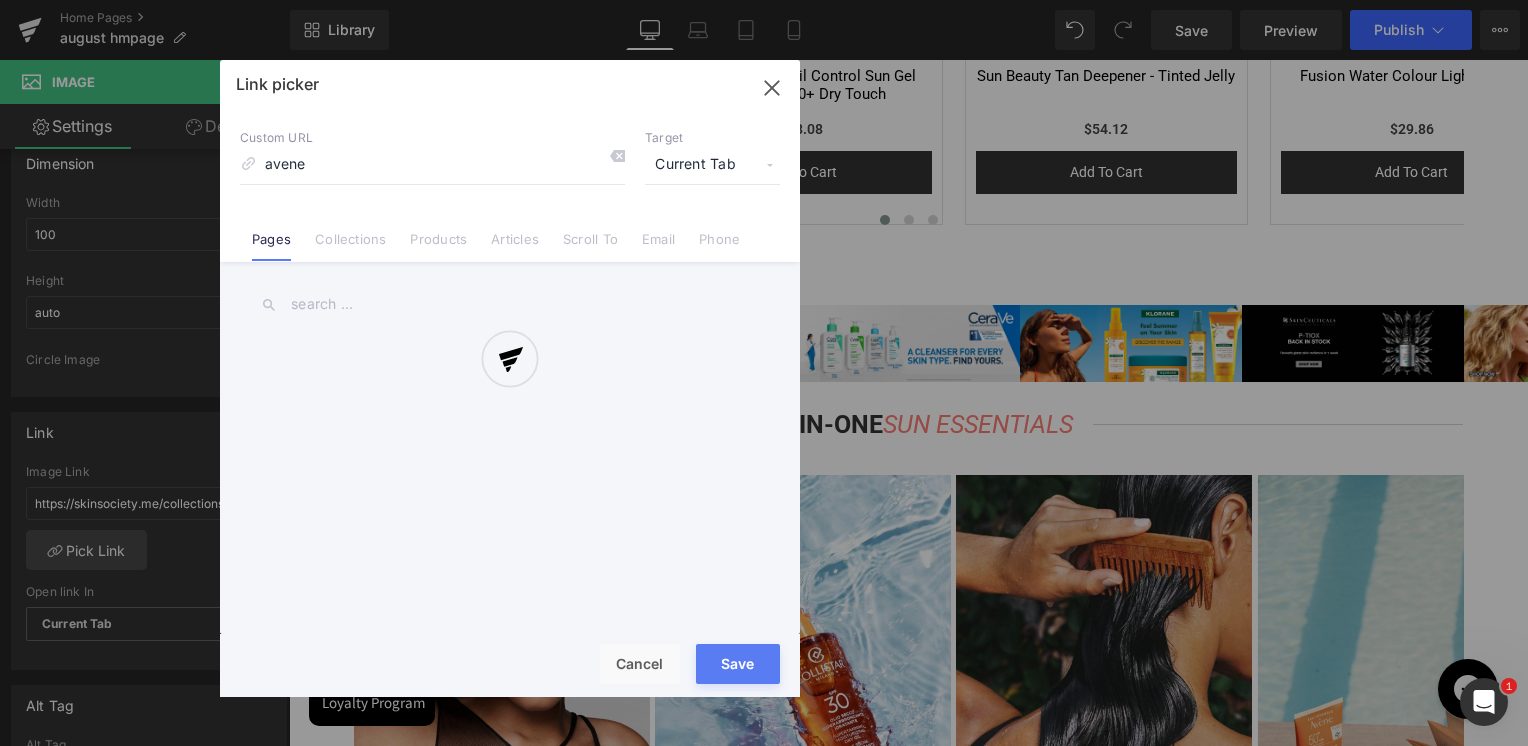 click at bounding box center [510, 378] 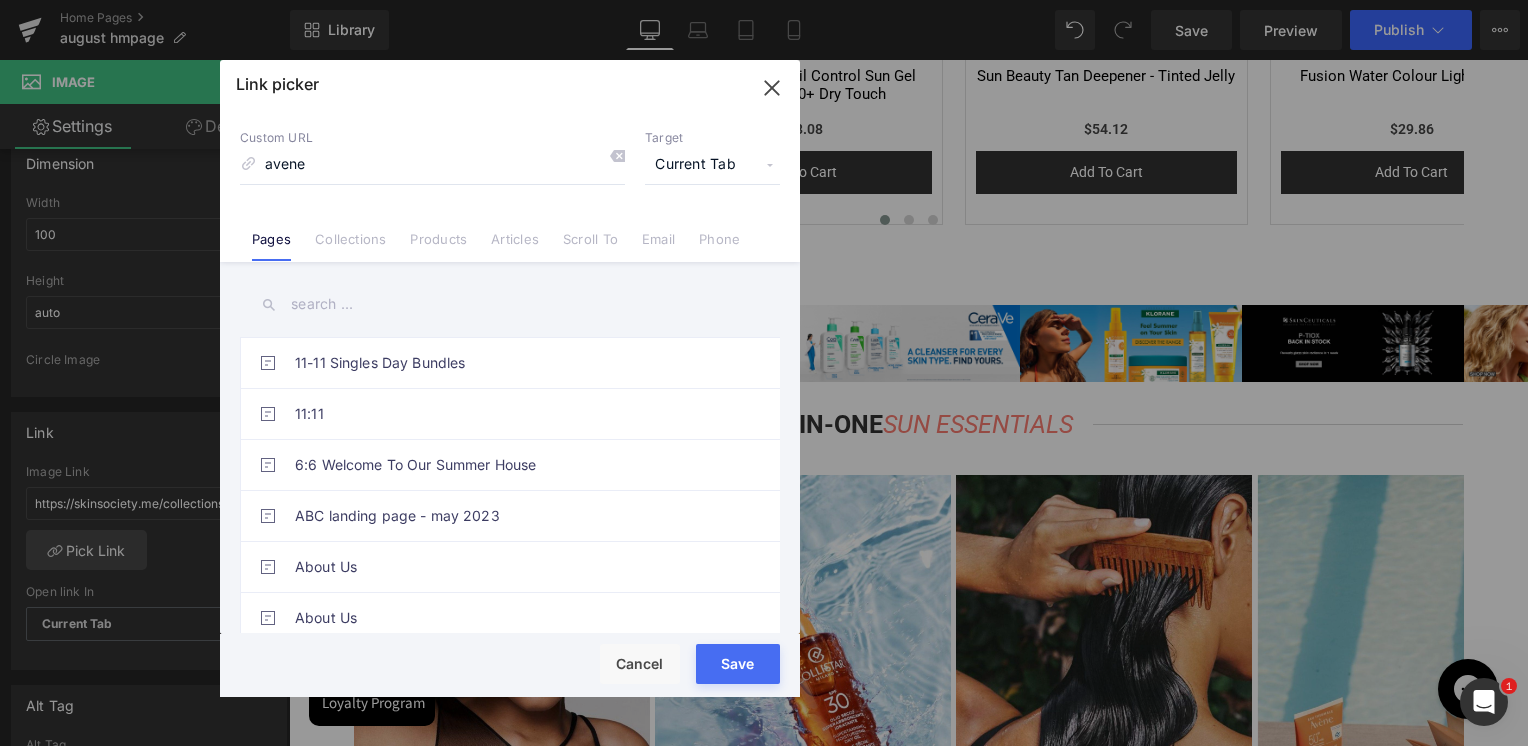 click on "Collections" at bounding box center (350, 246) 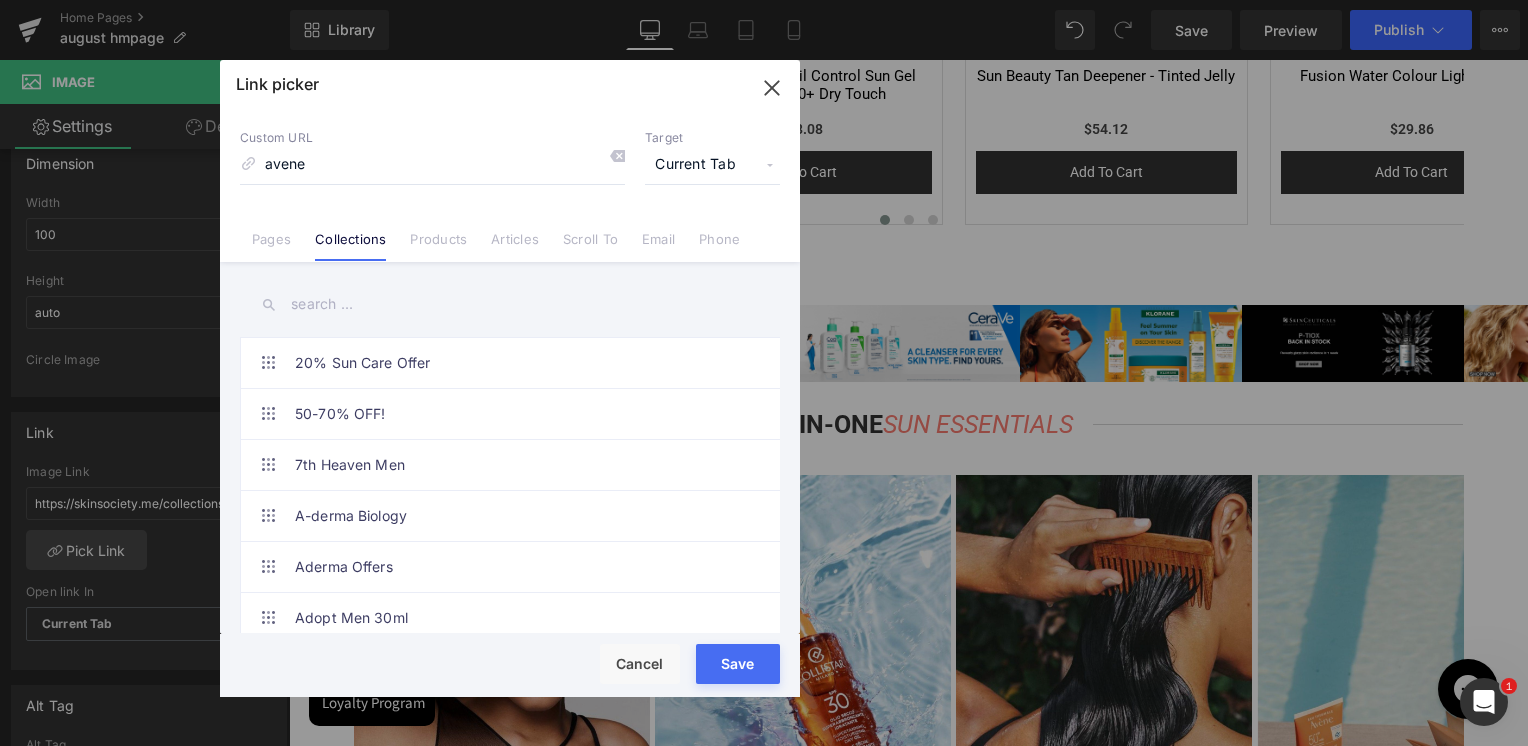 click at bounding box center [510, 304] 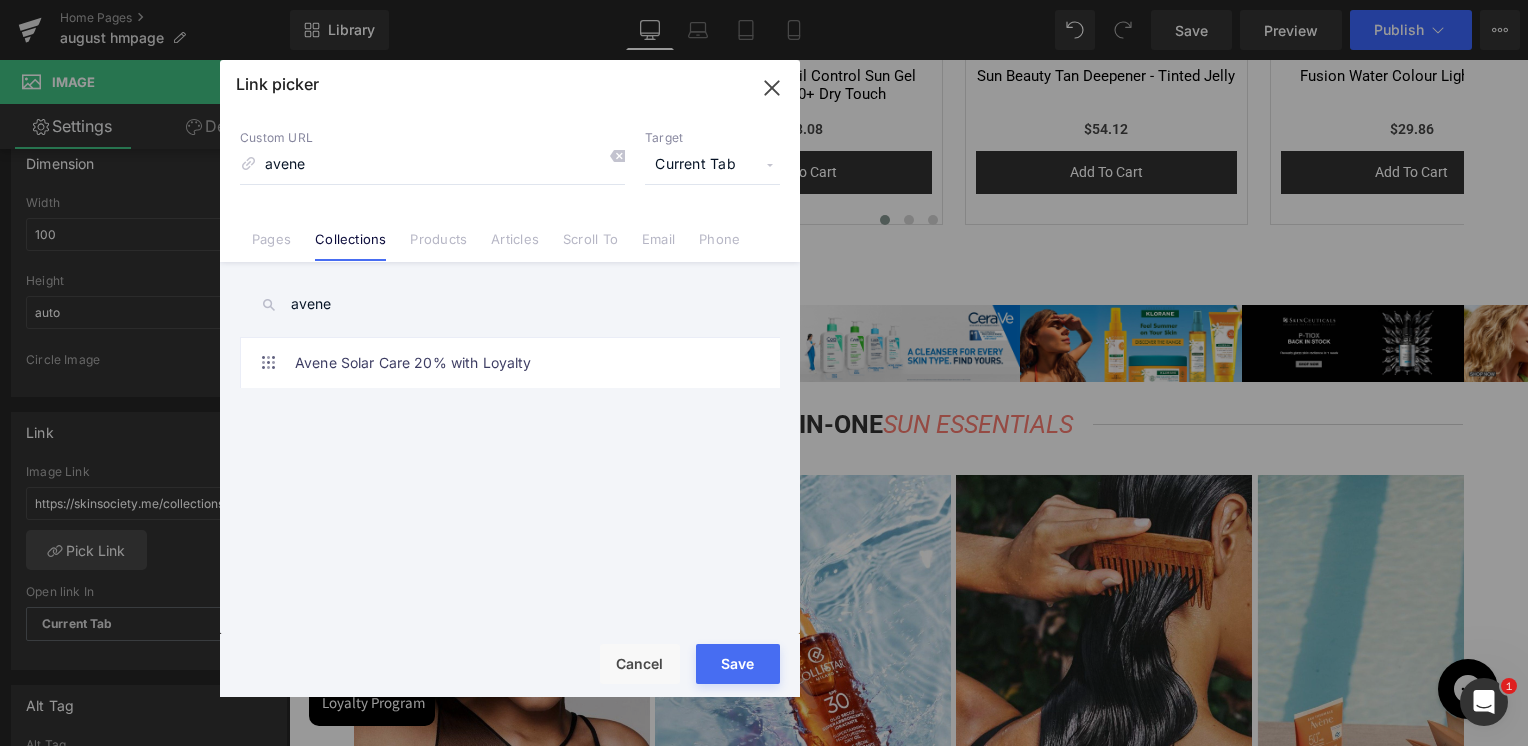 click on "avene" at bounding box center (510, 304) 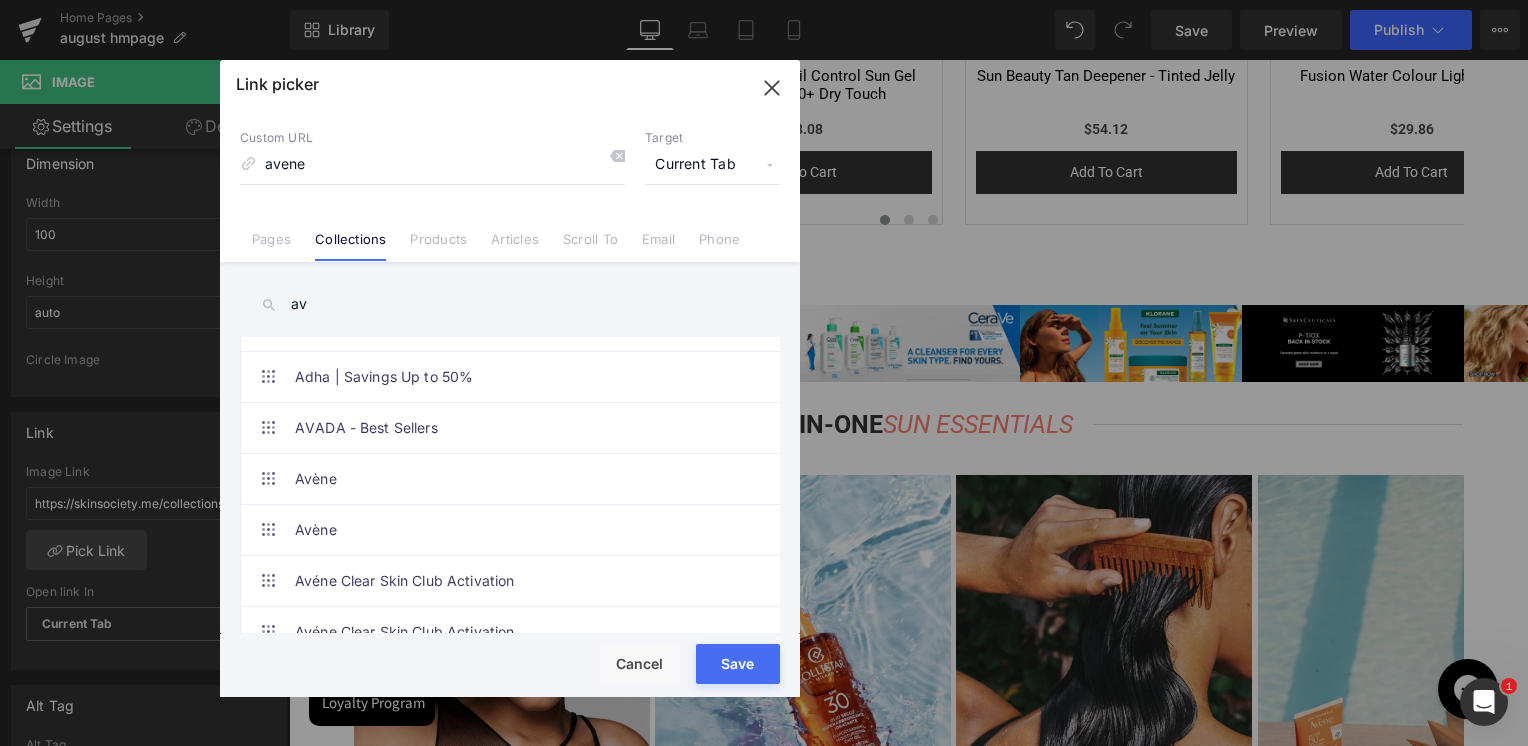 scroll, scrollTop: 800, scrollLeft: 0, axis: vertical 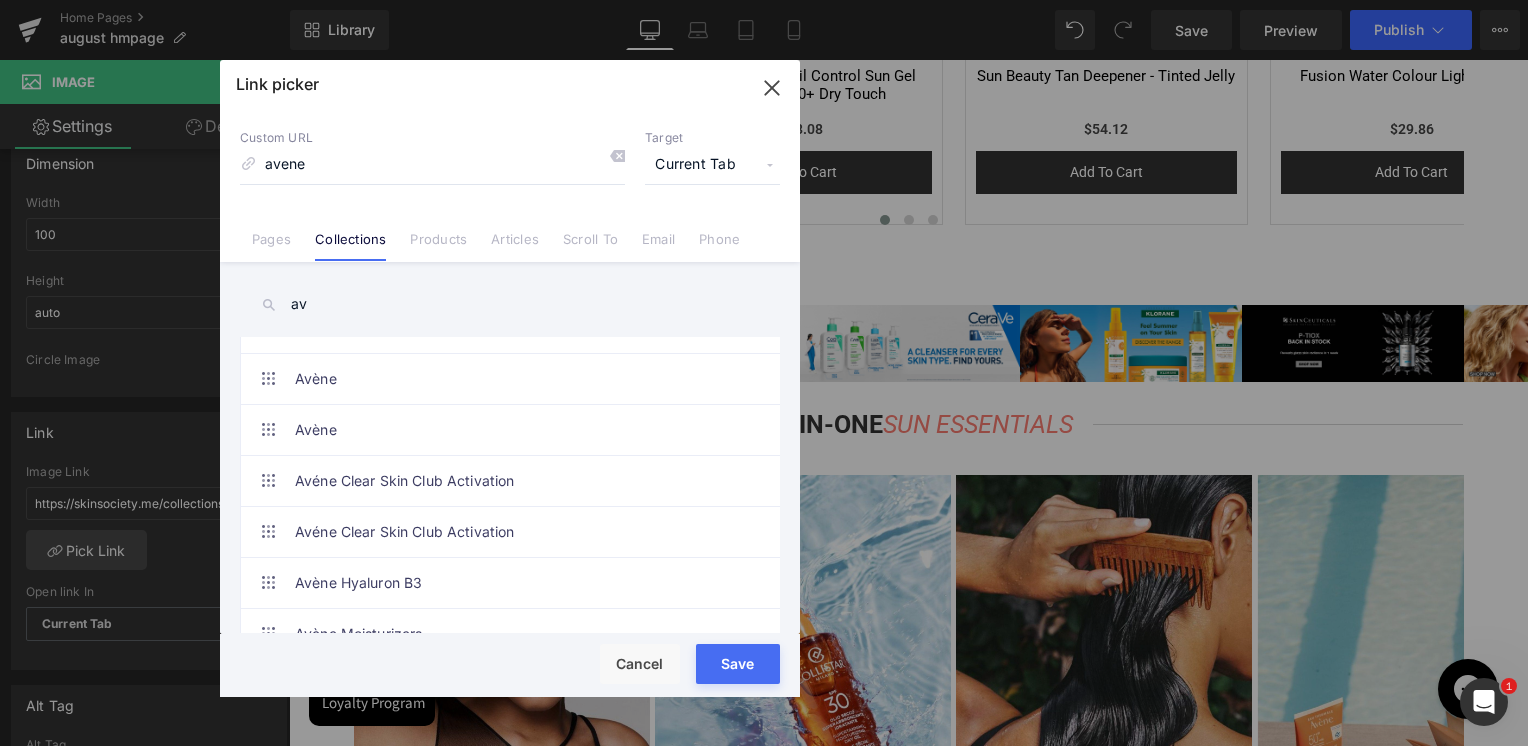 type on "av" 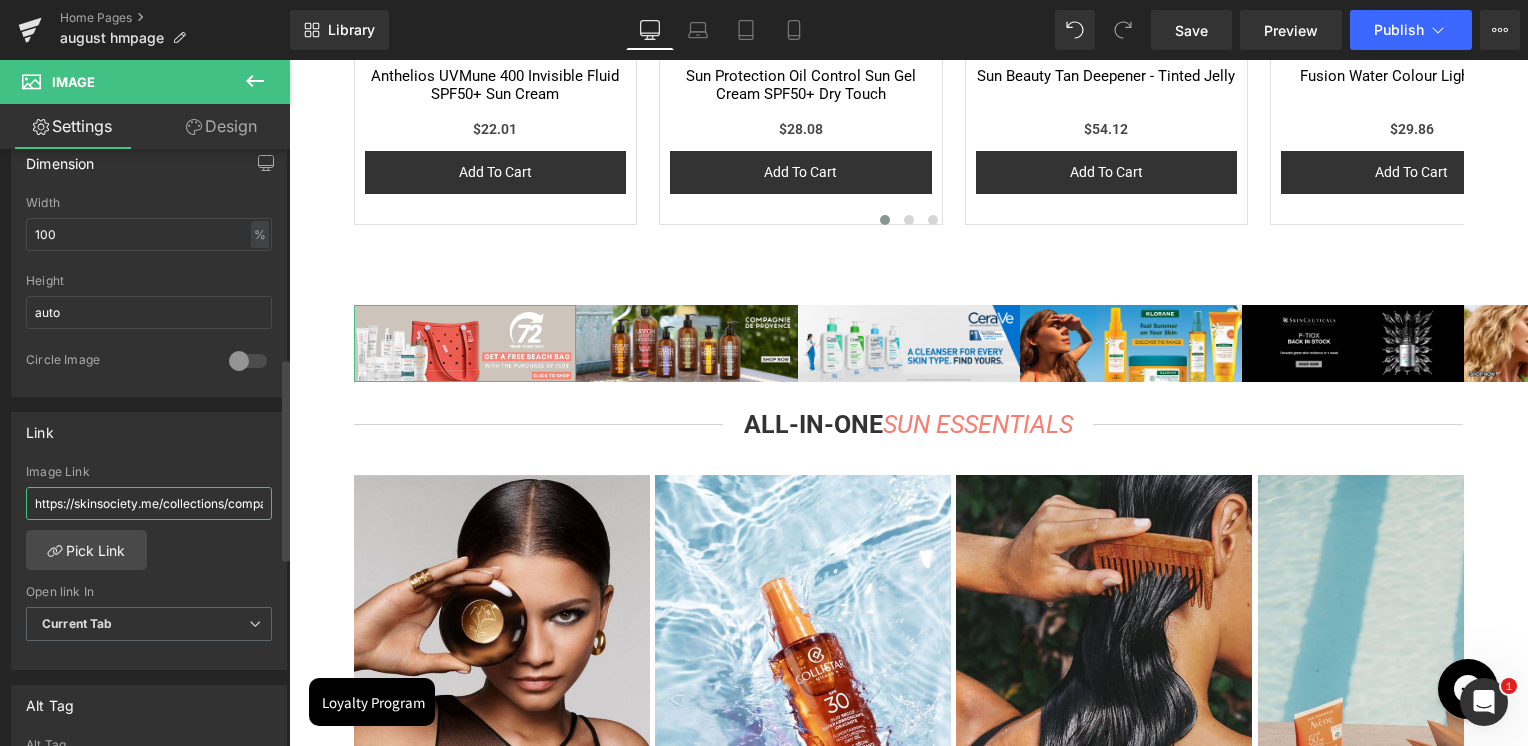click on "https://skinsociety.me/collections/compagnie-de-provence-terra" at bounding box center [149, 503] 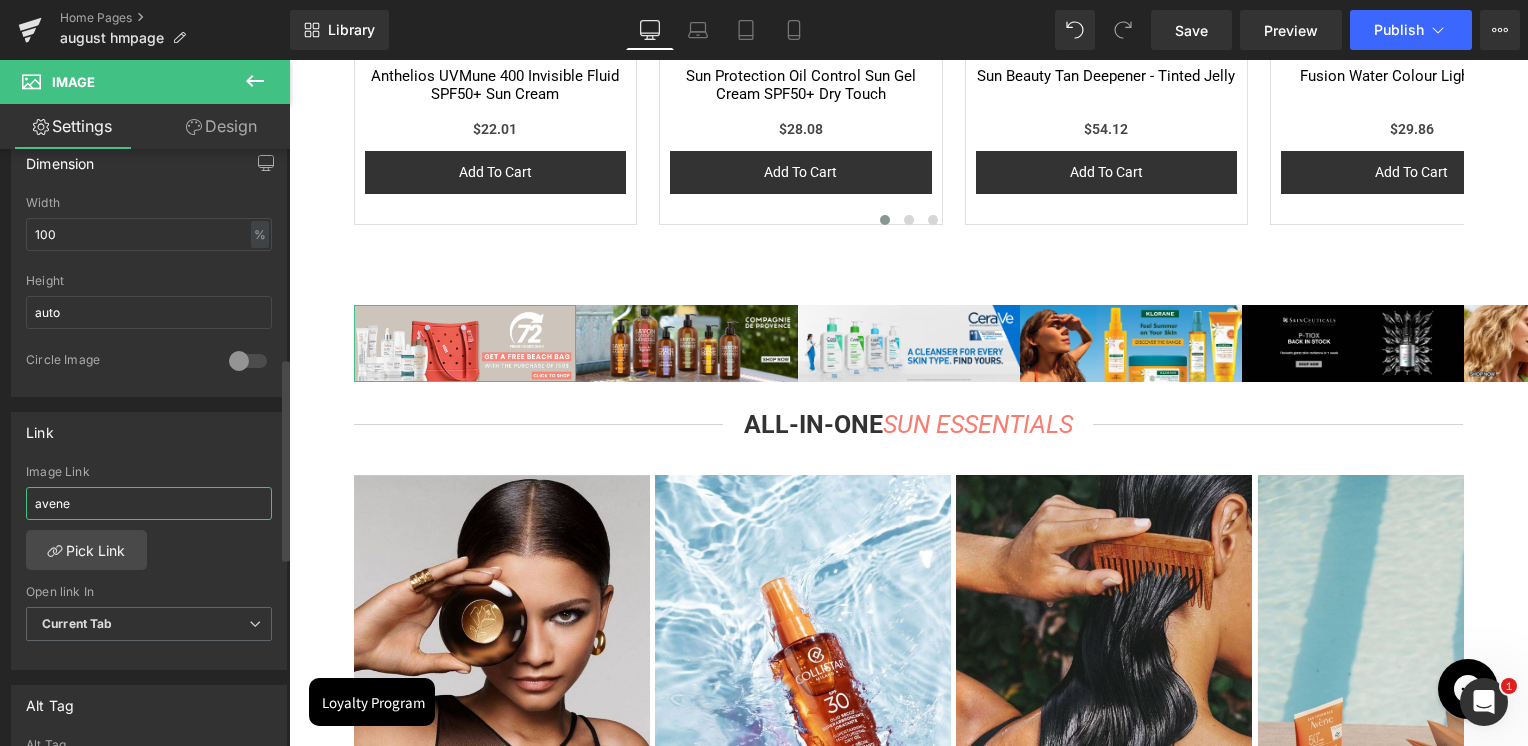 click on "avene" at bounding box center (149, 503) 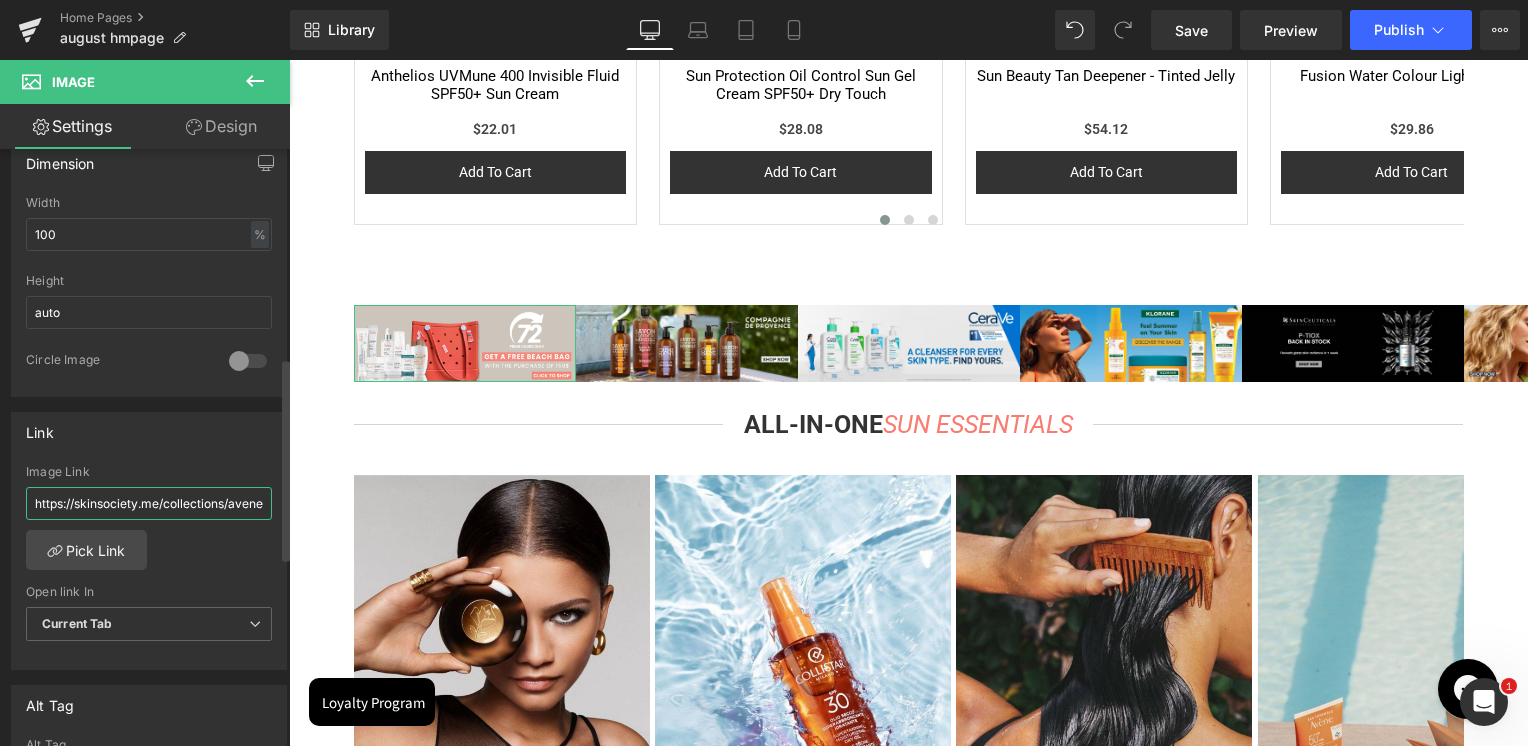 scroll, scrollTop: 0, scrollLeft: 19, axis: horizontal 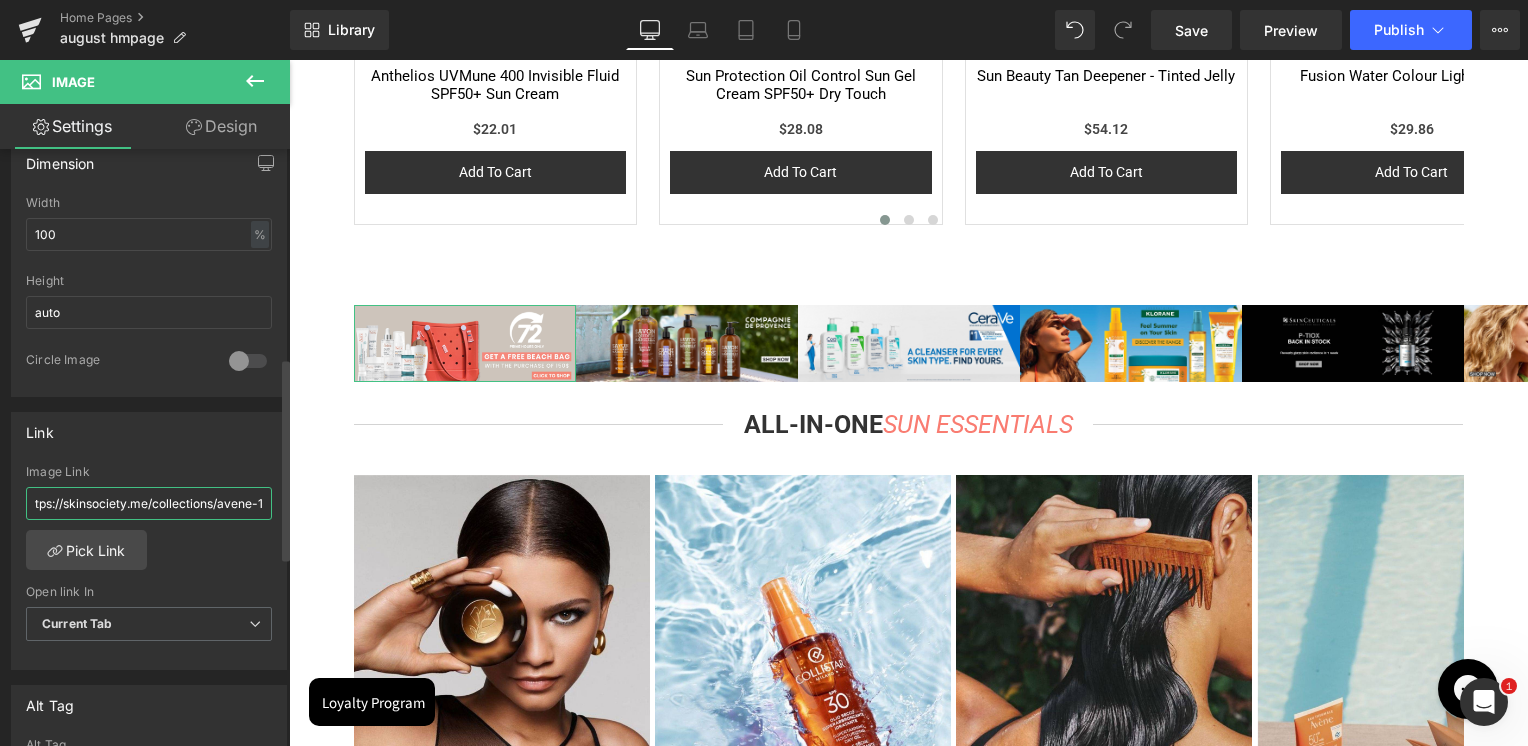 type on "https://skinsociety.me/collections/avene-1" 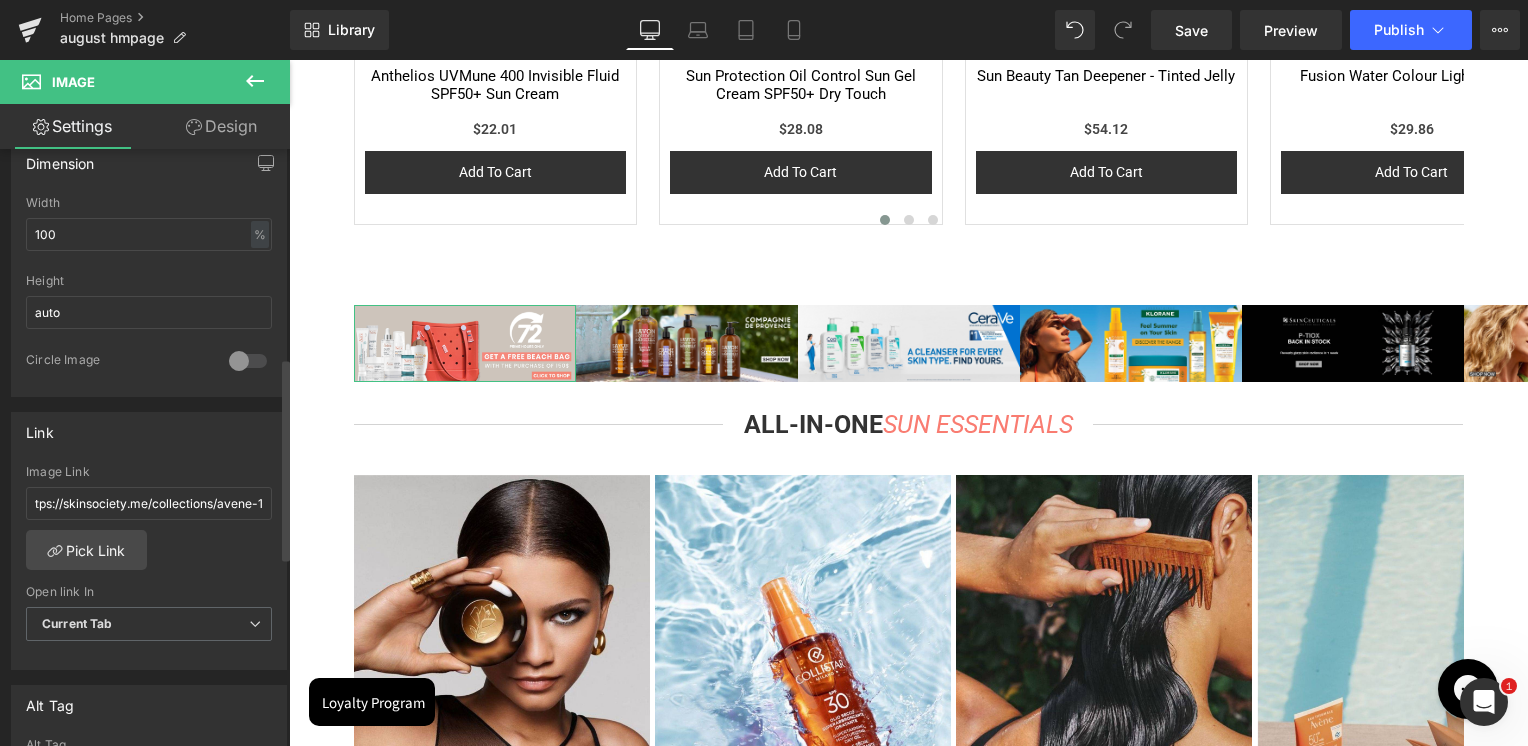 click on "Link" at bounding box center [149, 432] 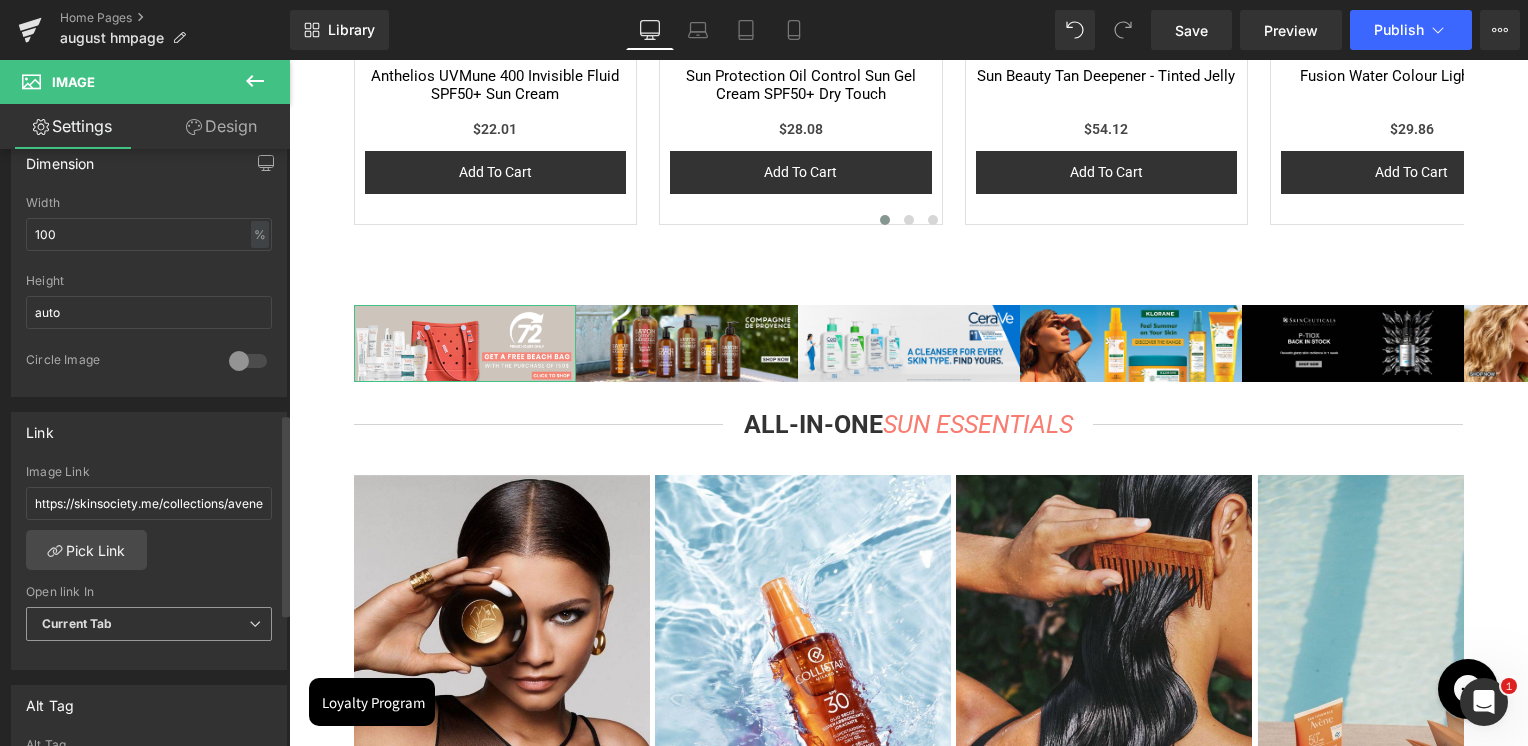 scroll, scrollTop: 915, scrollLeft: 0, axis: vertical 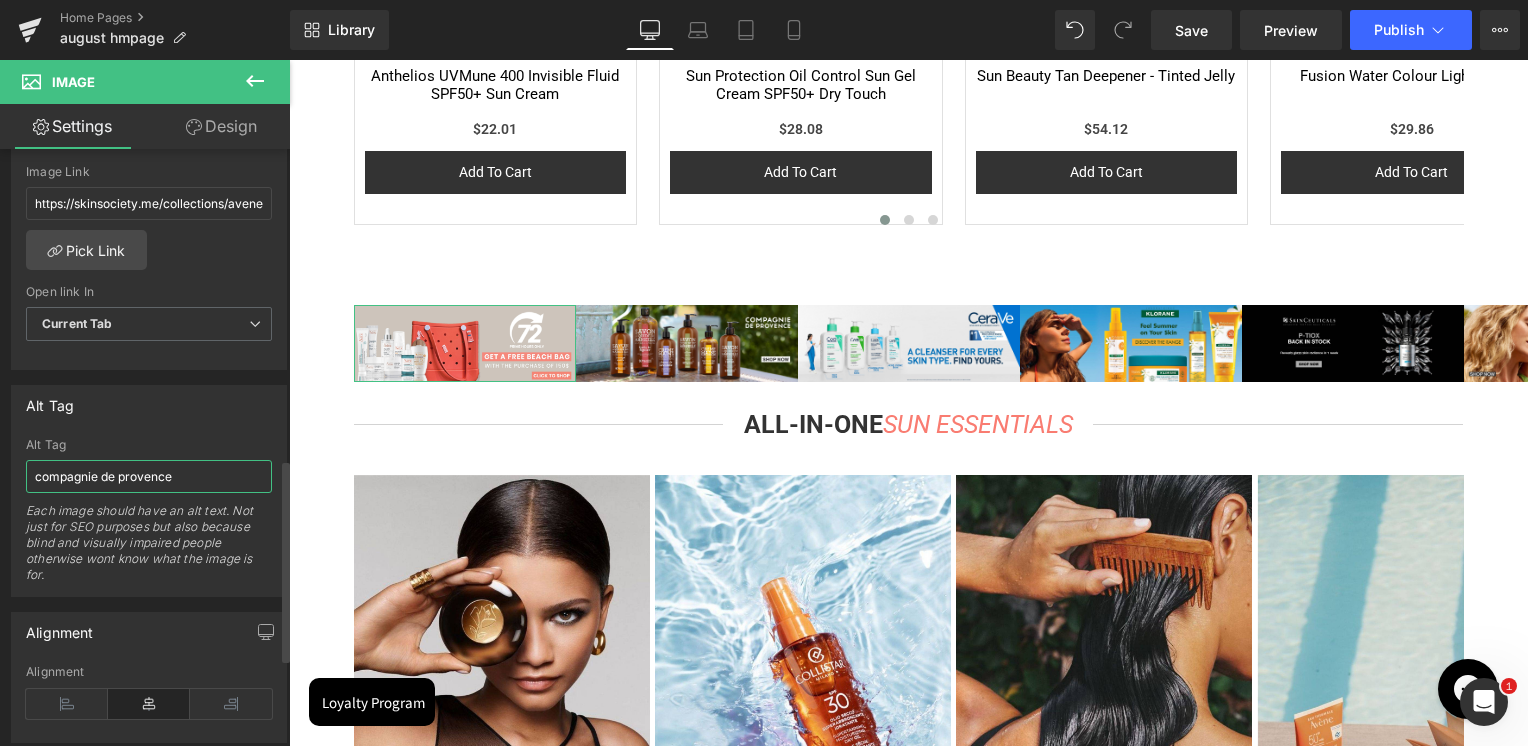 click on "compagnie de provence" at bounding box center (149, 476) 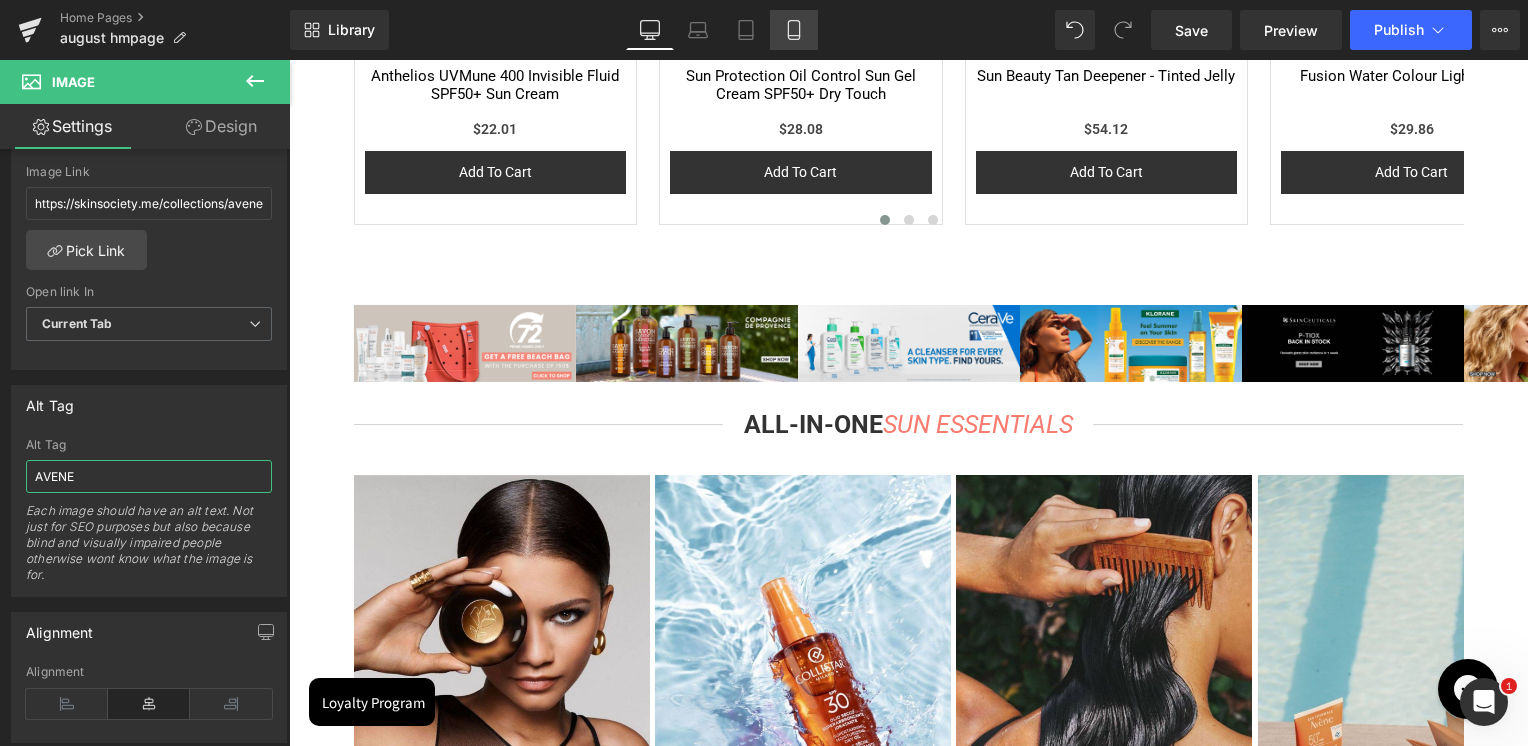 type on "AVENE" 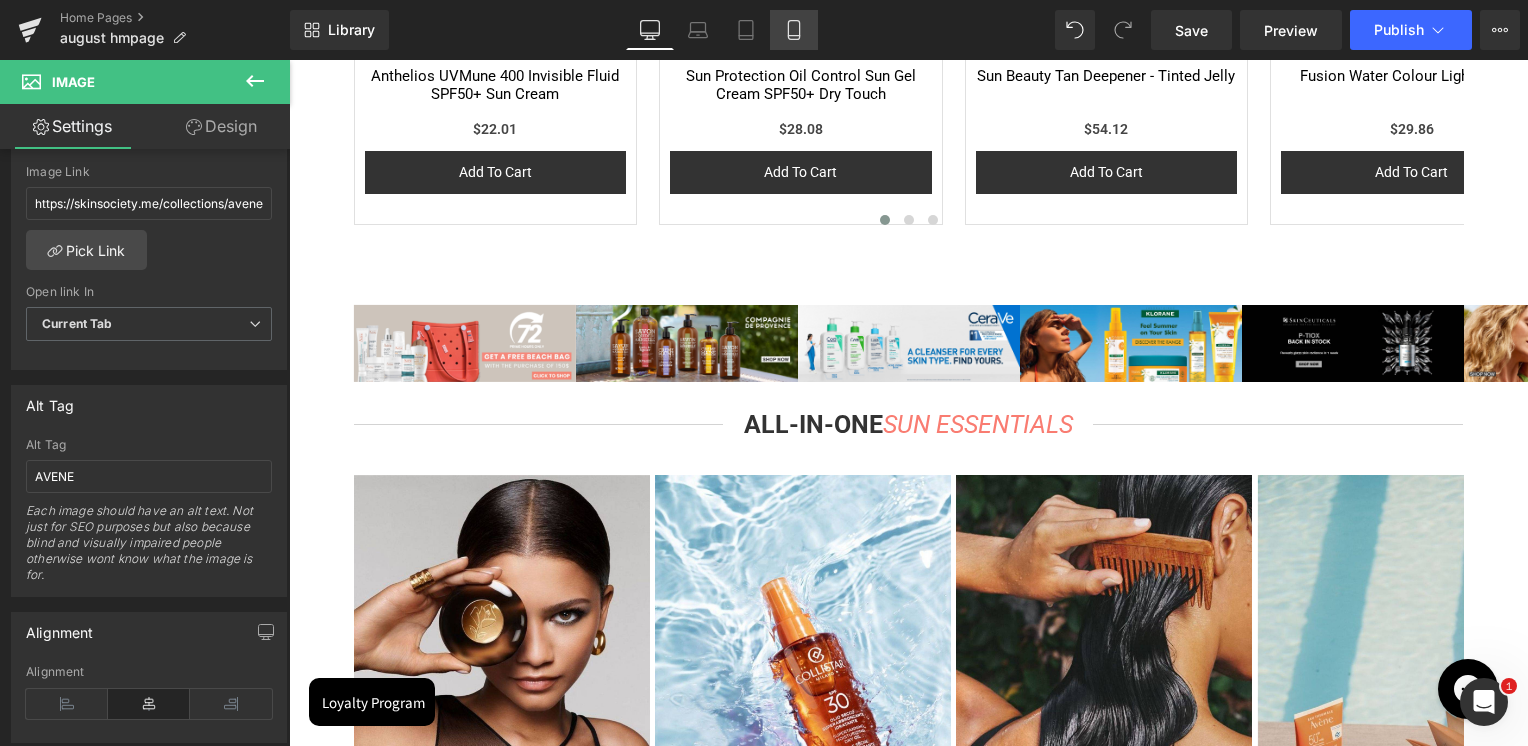 click 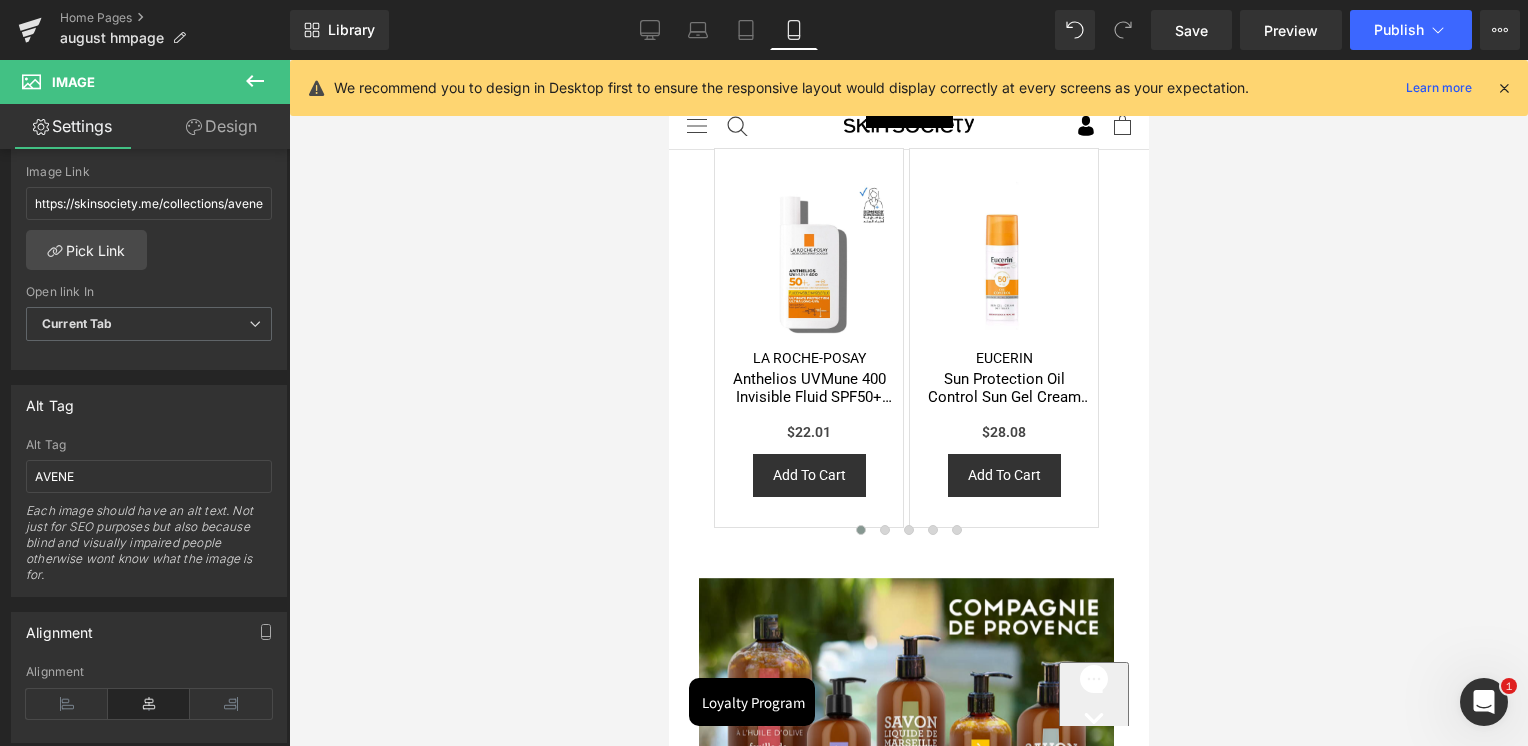 scroll, scrollTop: 1500, scrollLeft: 0, axis: vertical 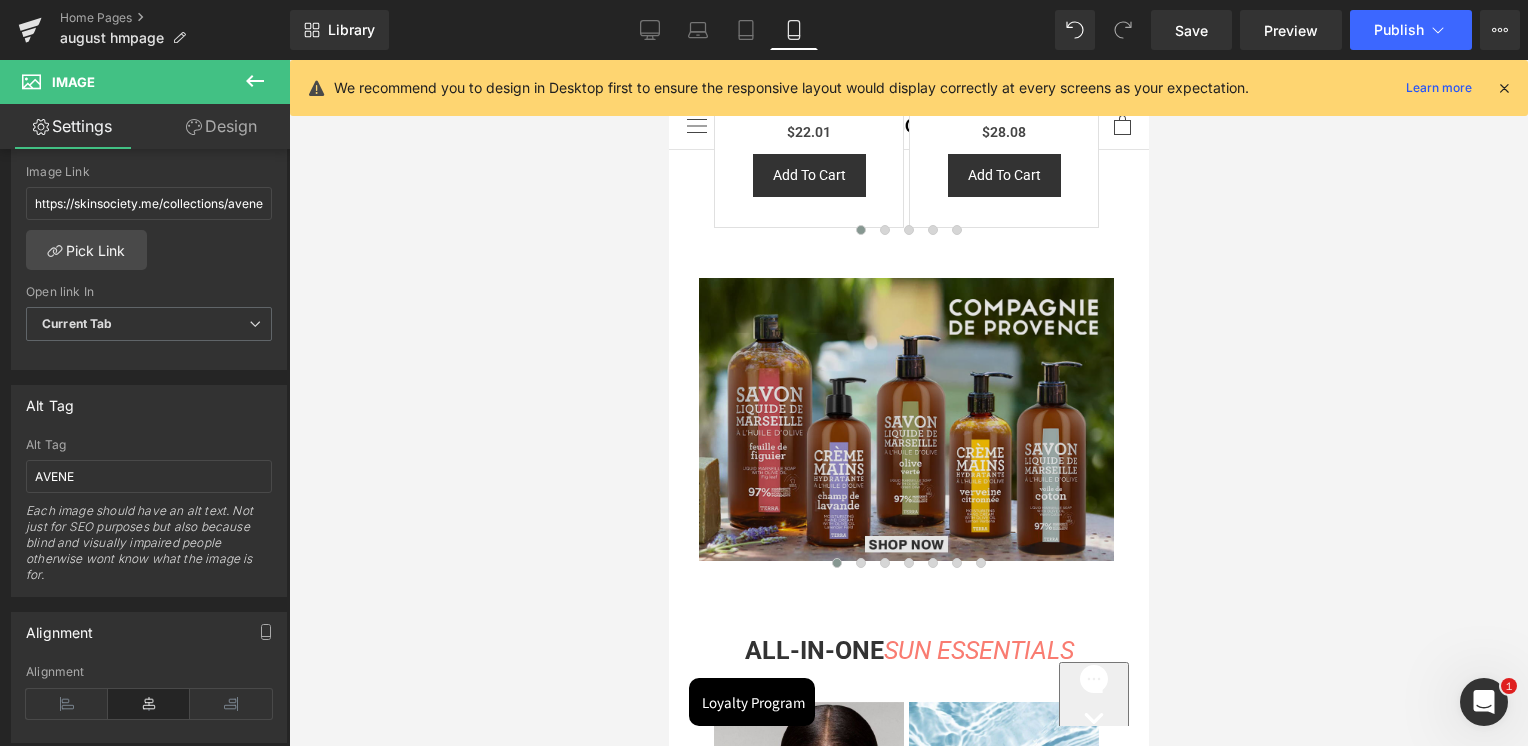 click at bounding box center (905, 419) 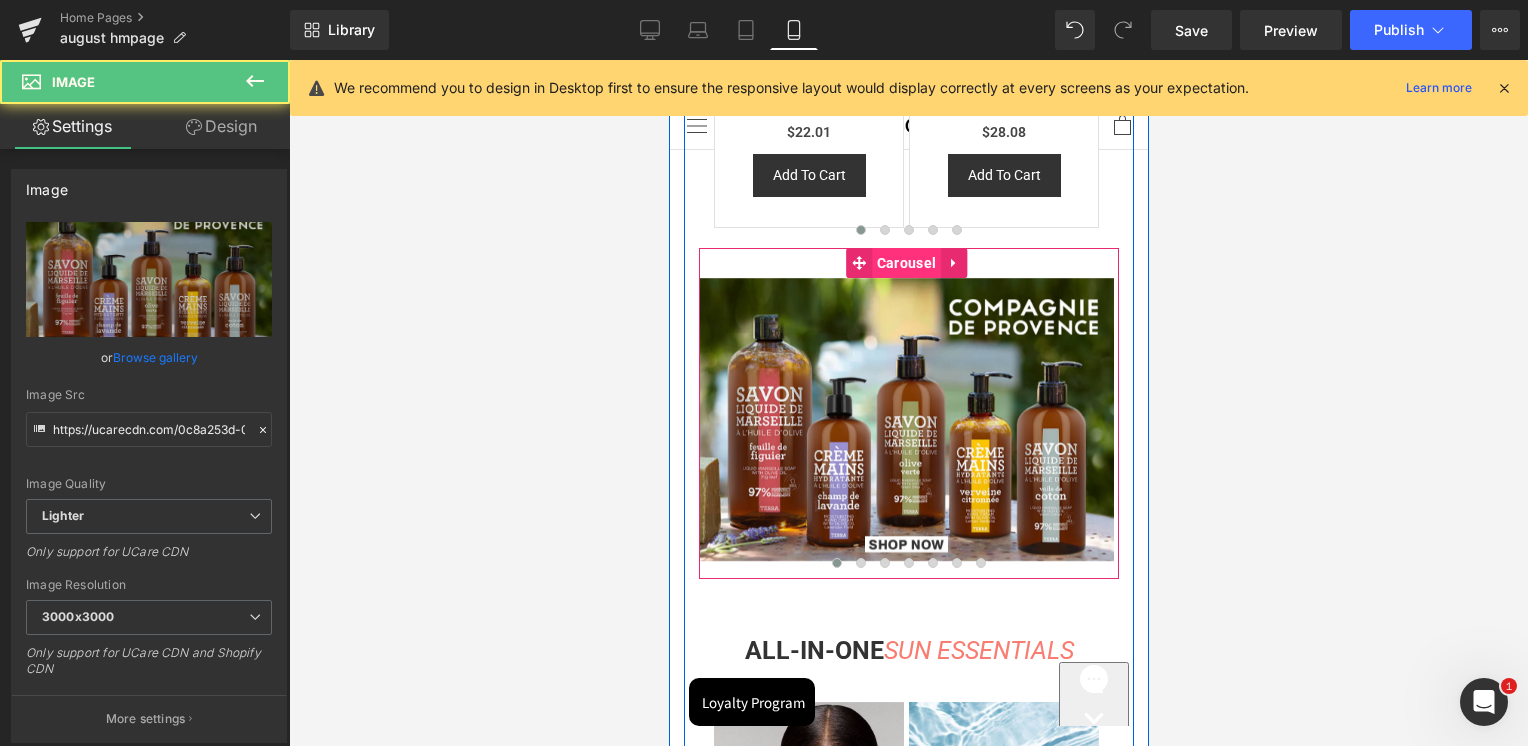 click on "Carousel" at bounding box center (905, 263) 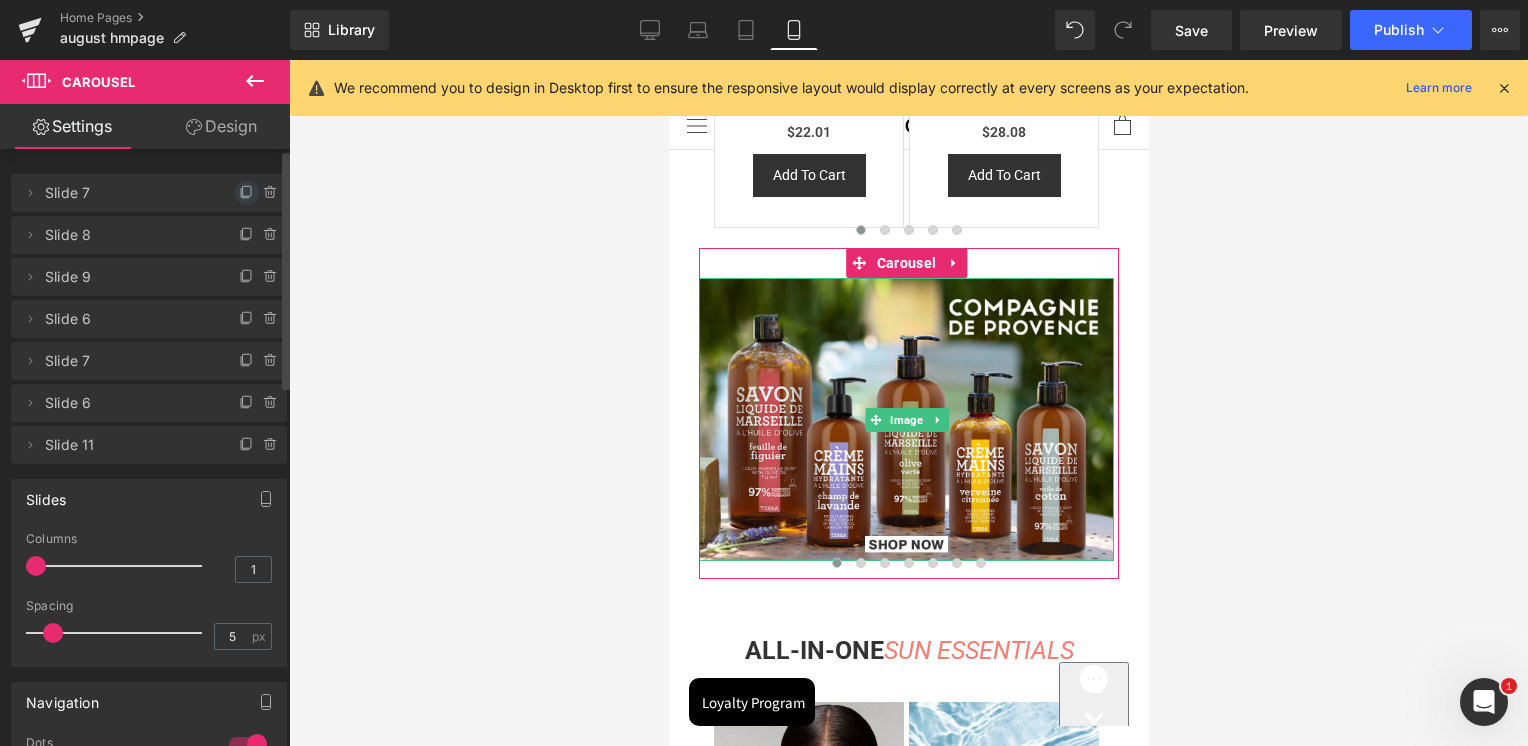 click 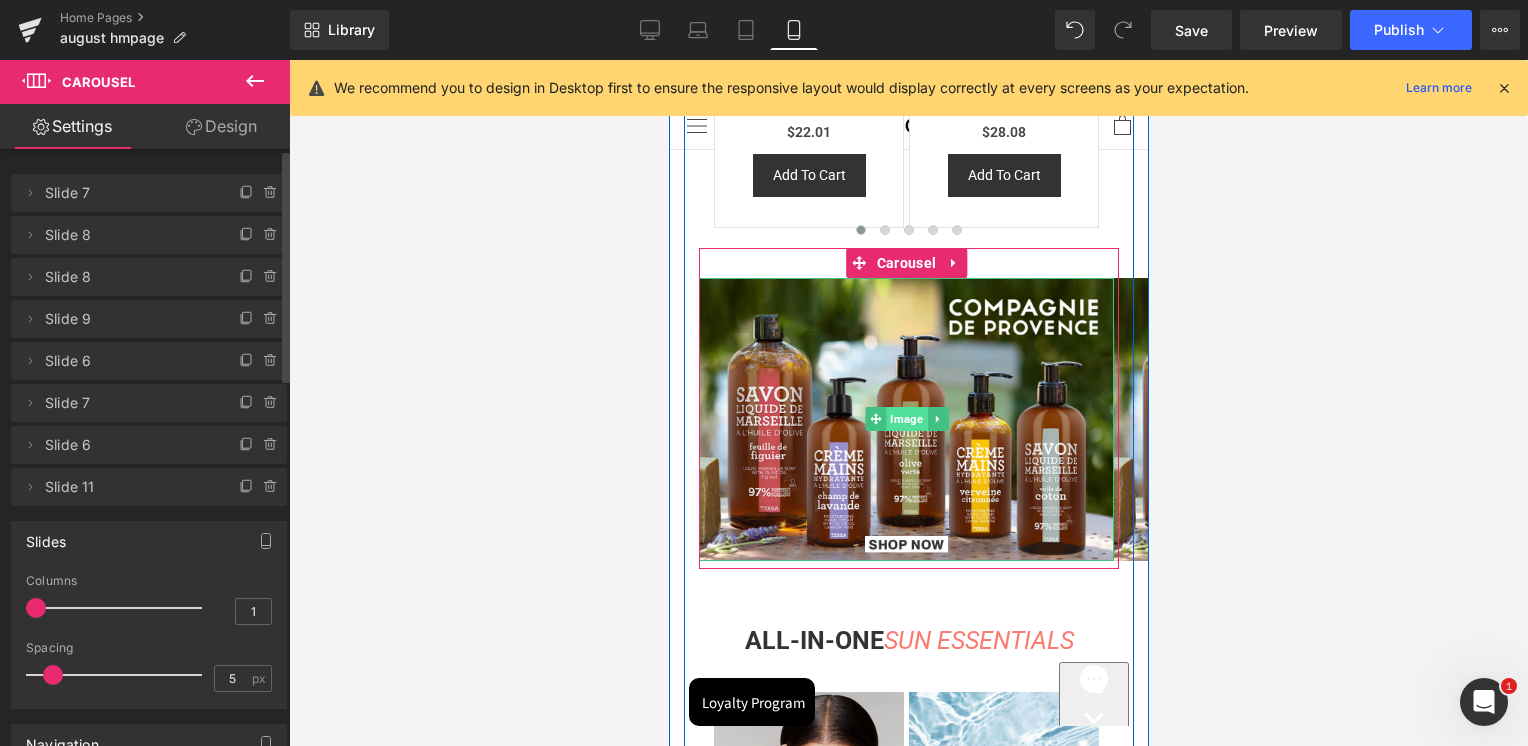 click on "Image" at bounding box center [905, 419] 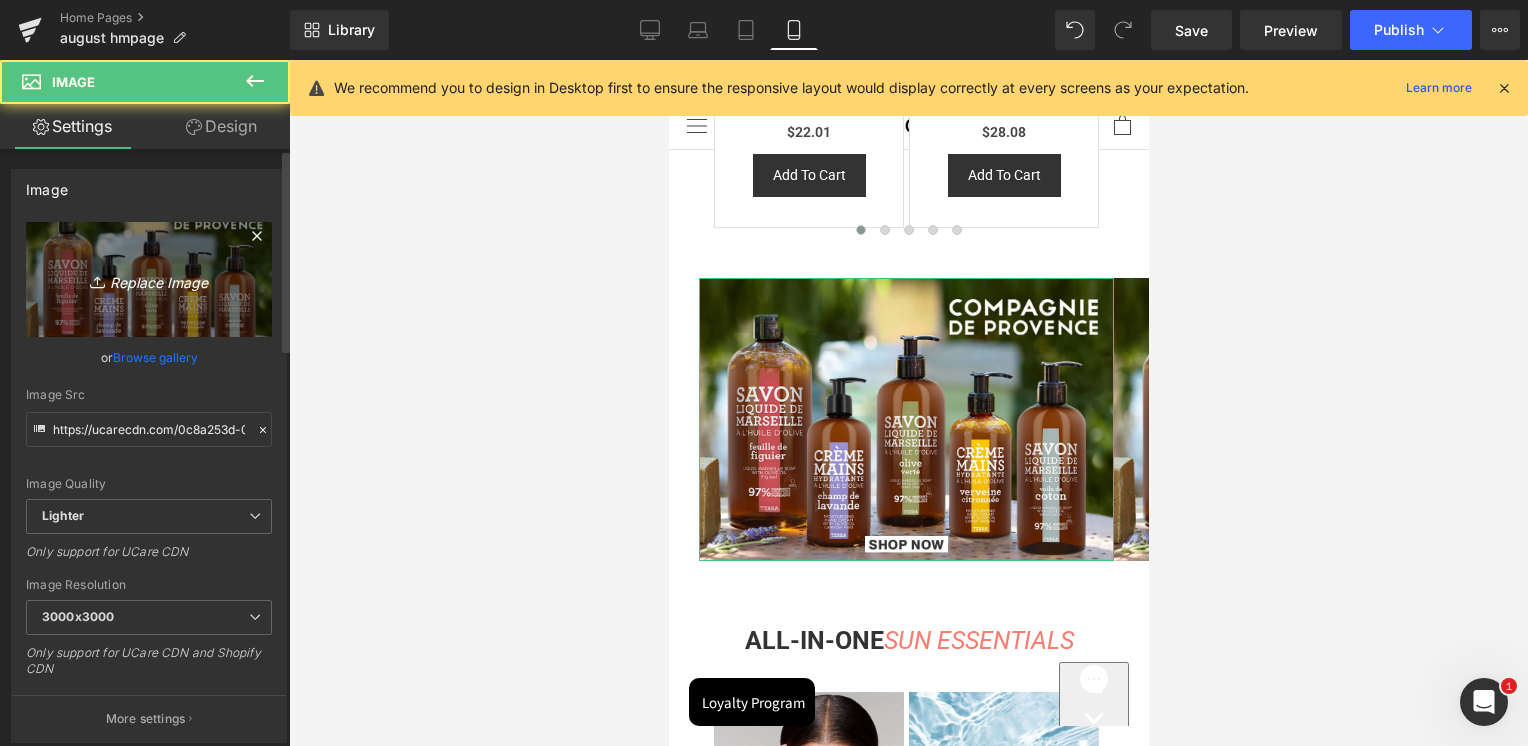 click 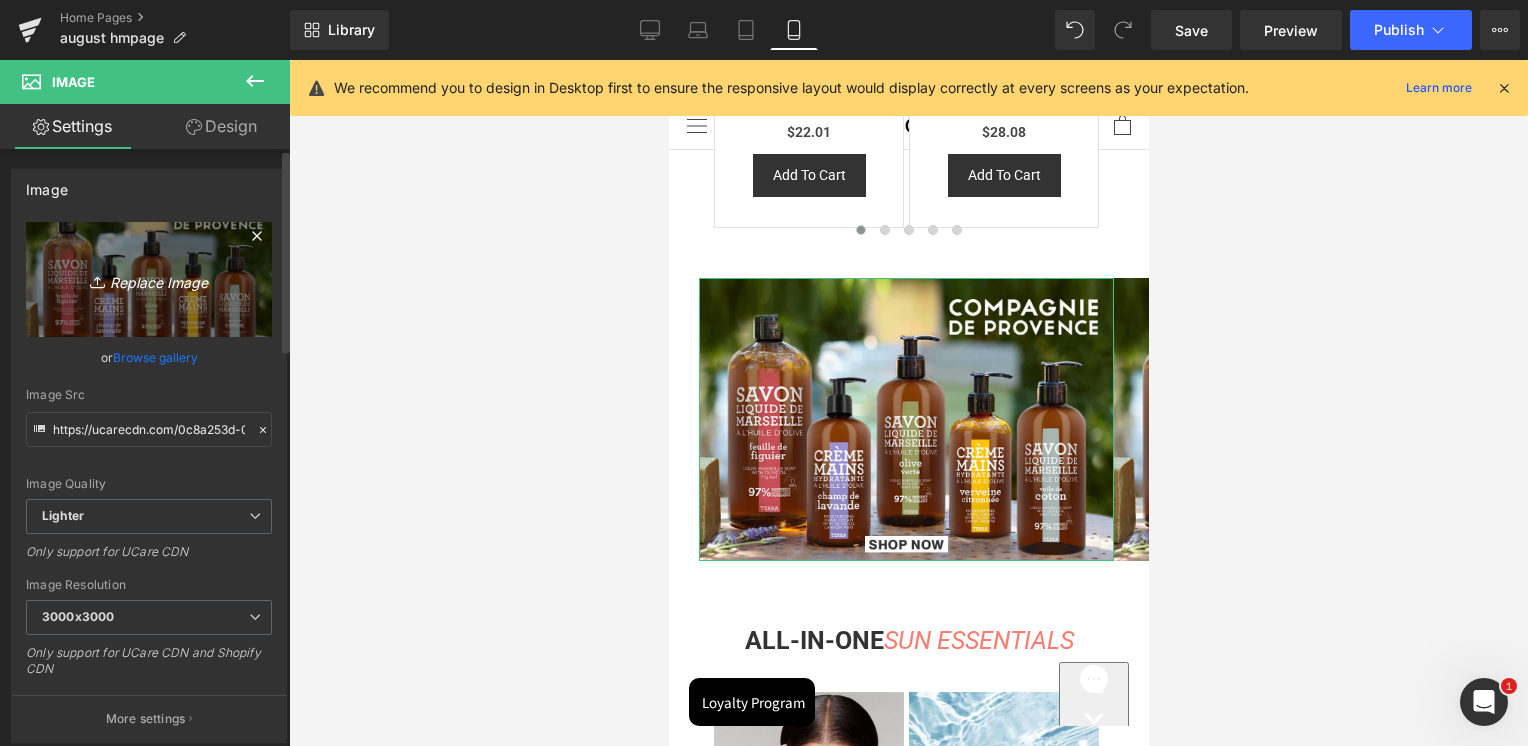 type on "C:\fakepath\1100x750.jpg" 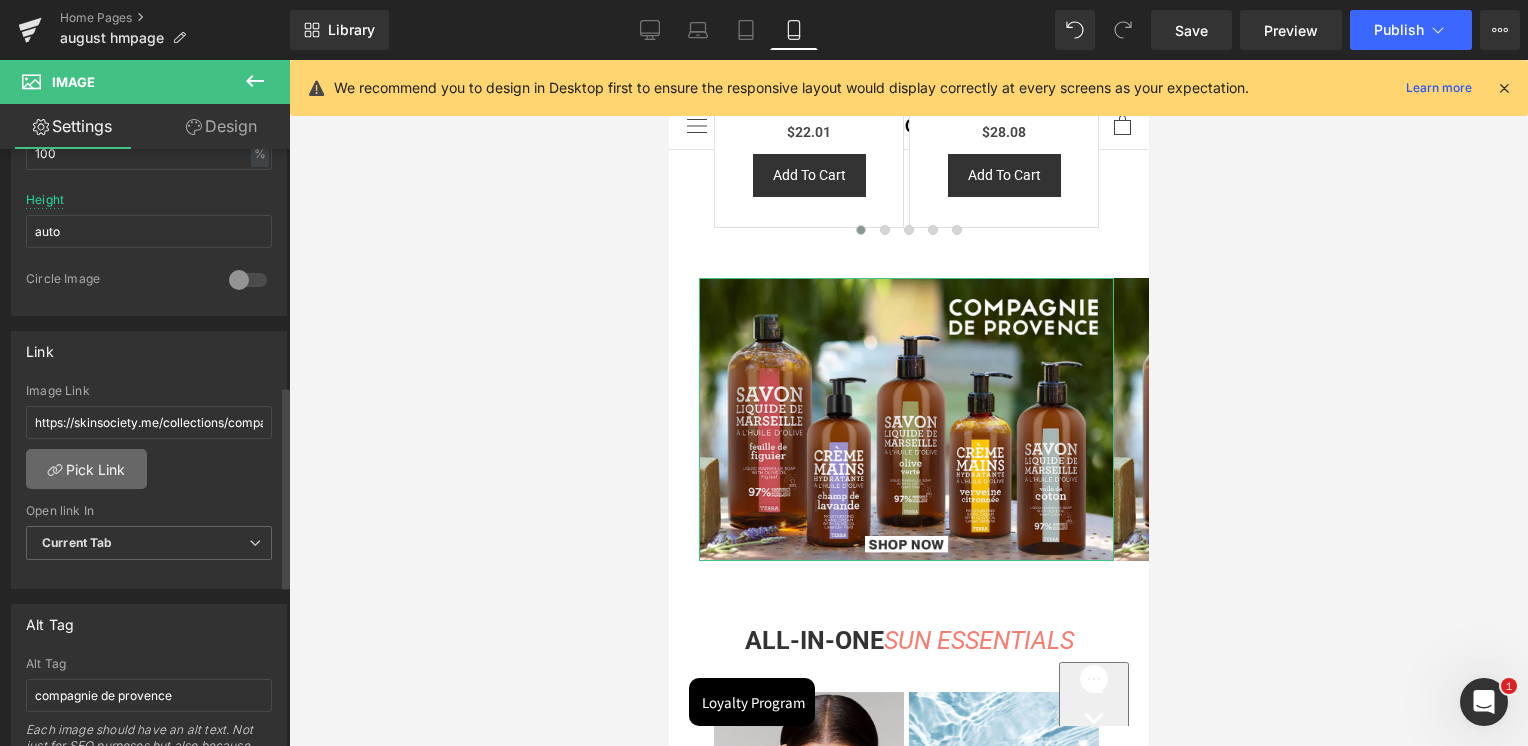 scroll, scrollTop: 700, scrollLeft: 0, axis: vertical 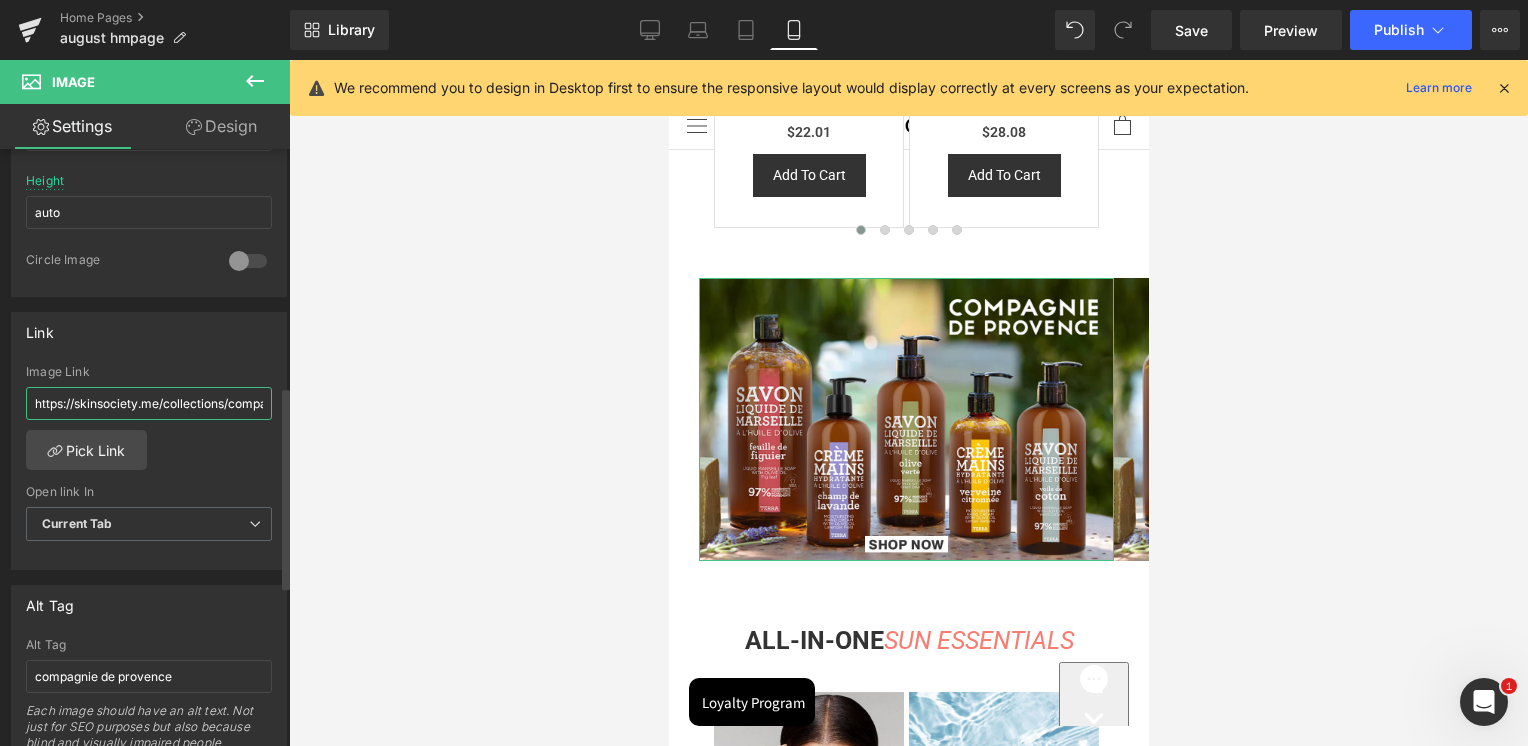 click on "https://skinsociety.me/collections/compagnie-de-provence-terra" at bounding box center (149, 403) 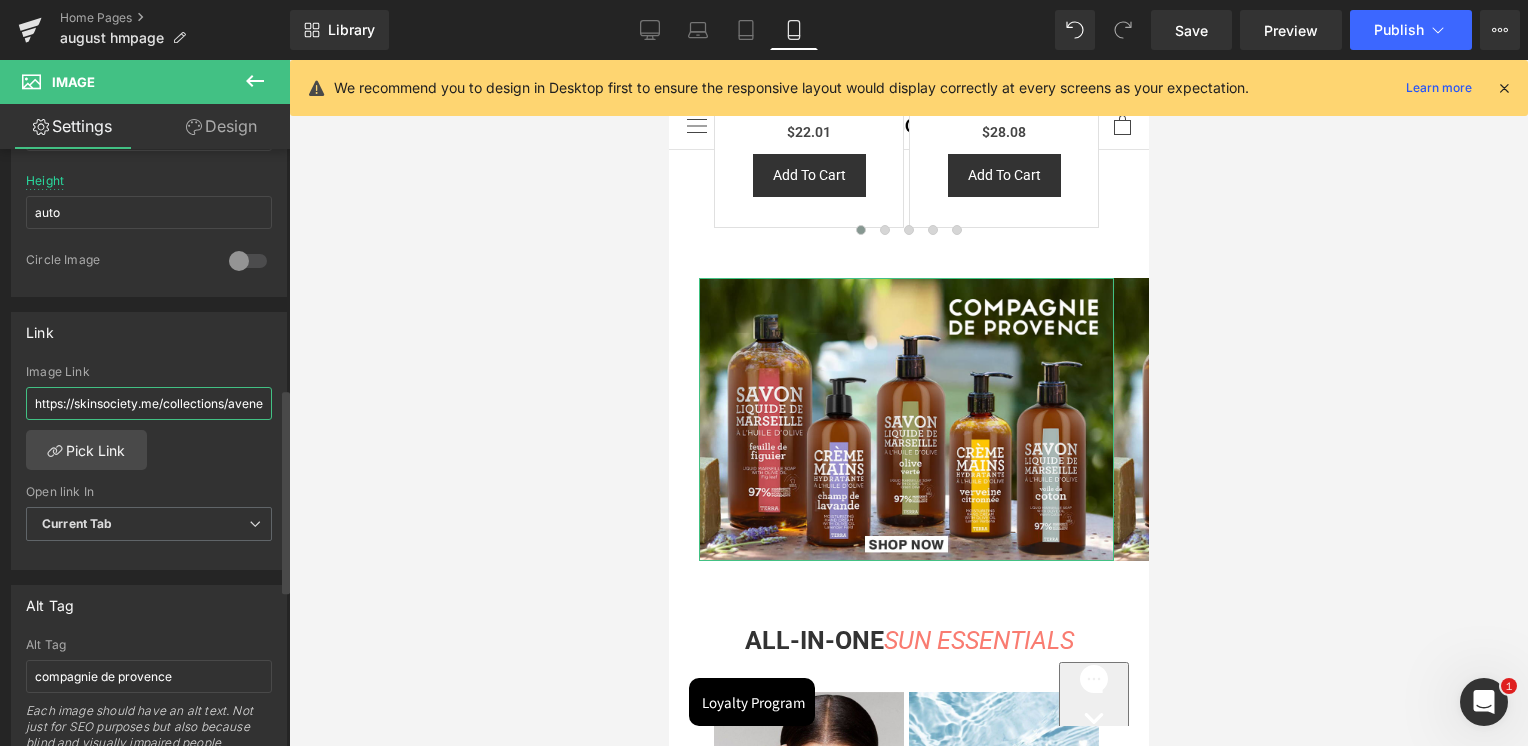 scroll, scrollTop: 0, scrollLeft: 19, axis: horizontal 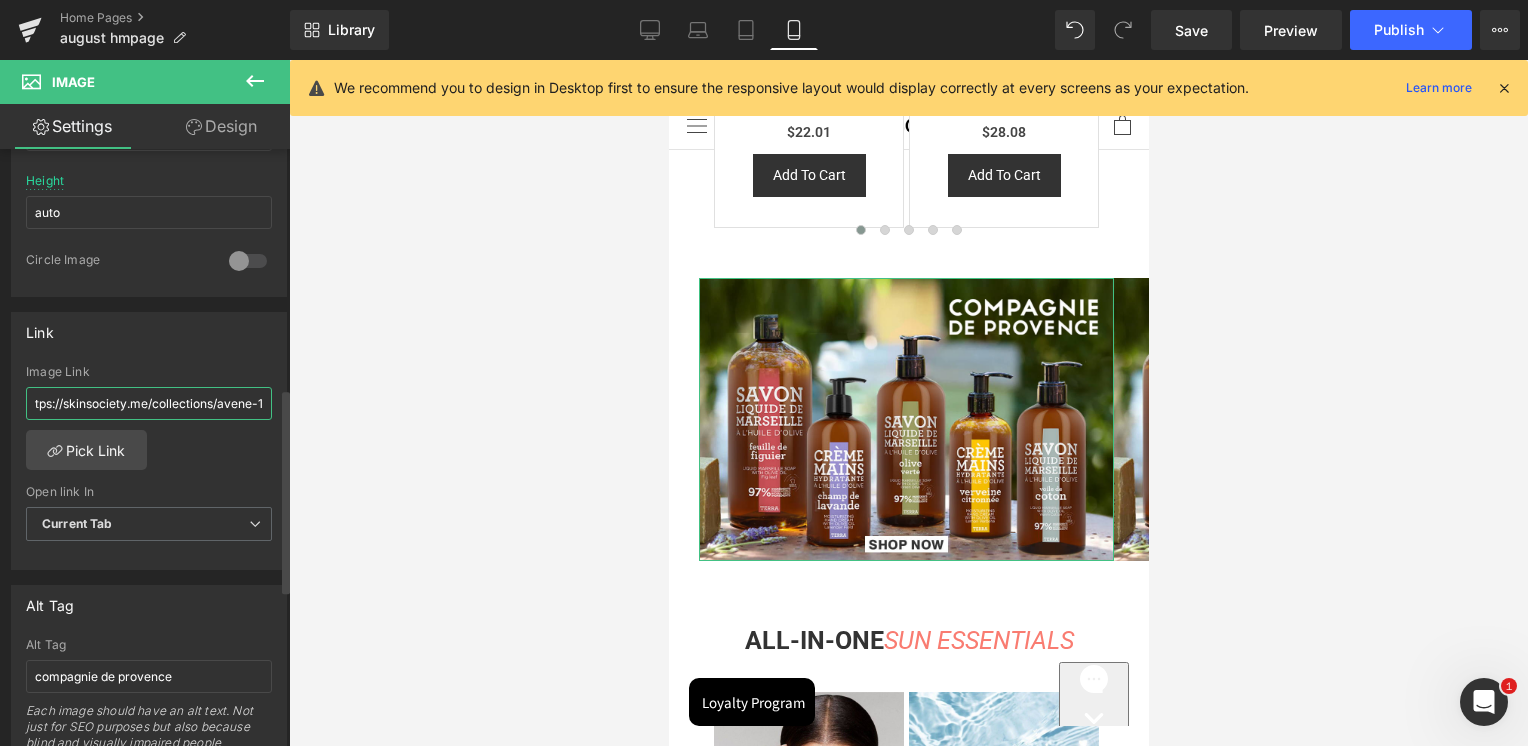 type on "https://skinsociety.me/collections/avene-1" 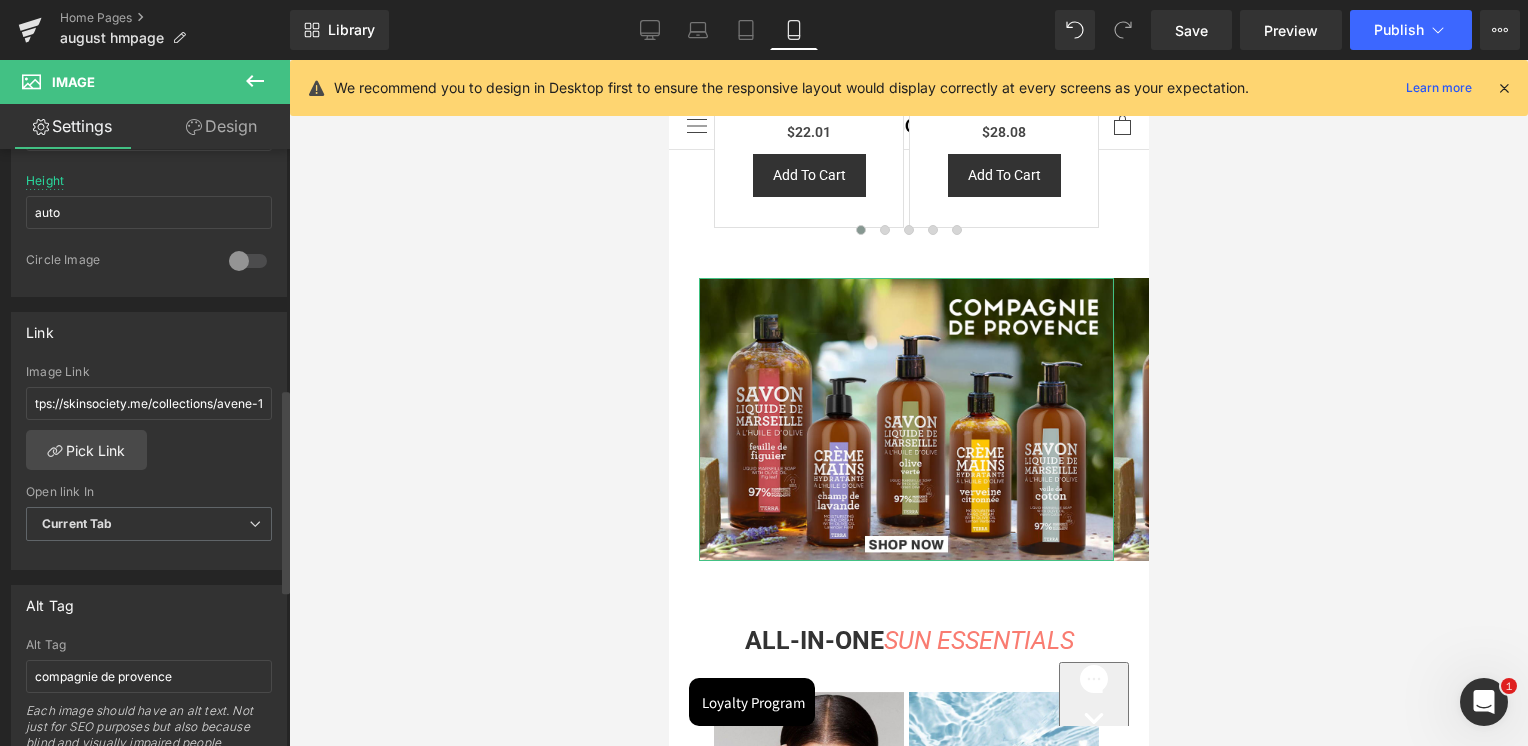 click on "Link" at bounding box center [149, 332] 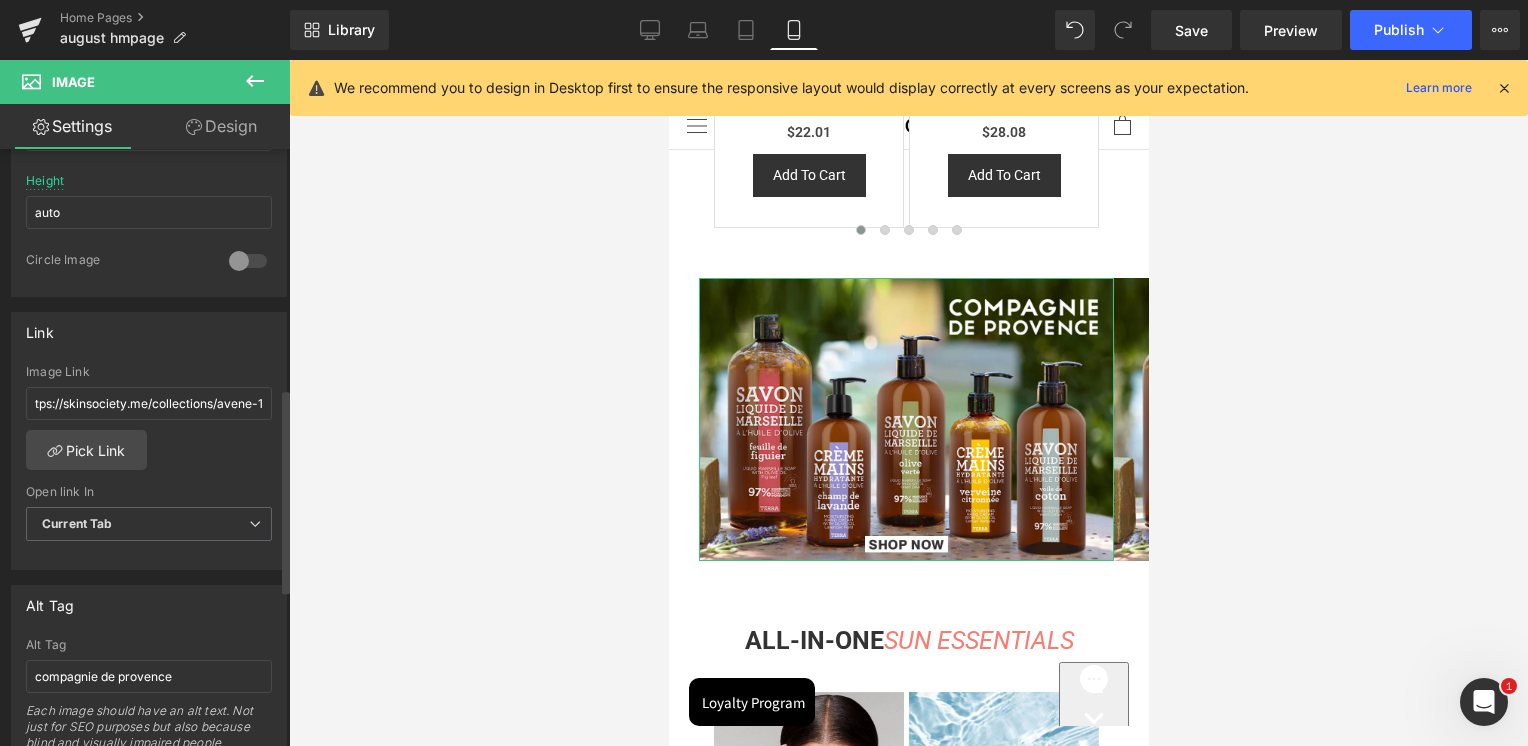 scroll, scrollTop: 0, scrollLeft: 0, axis: both 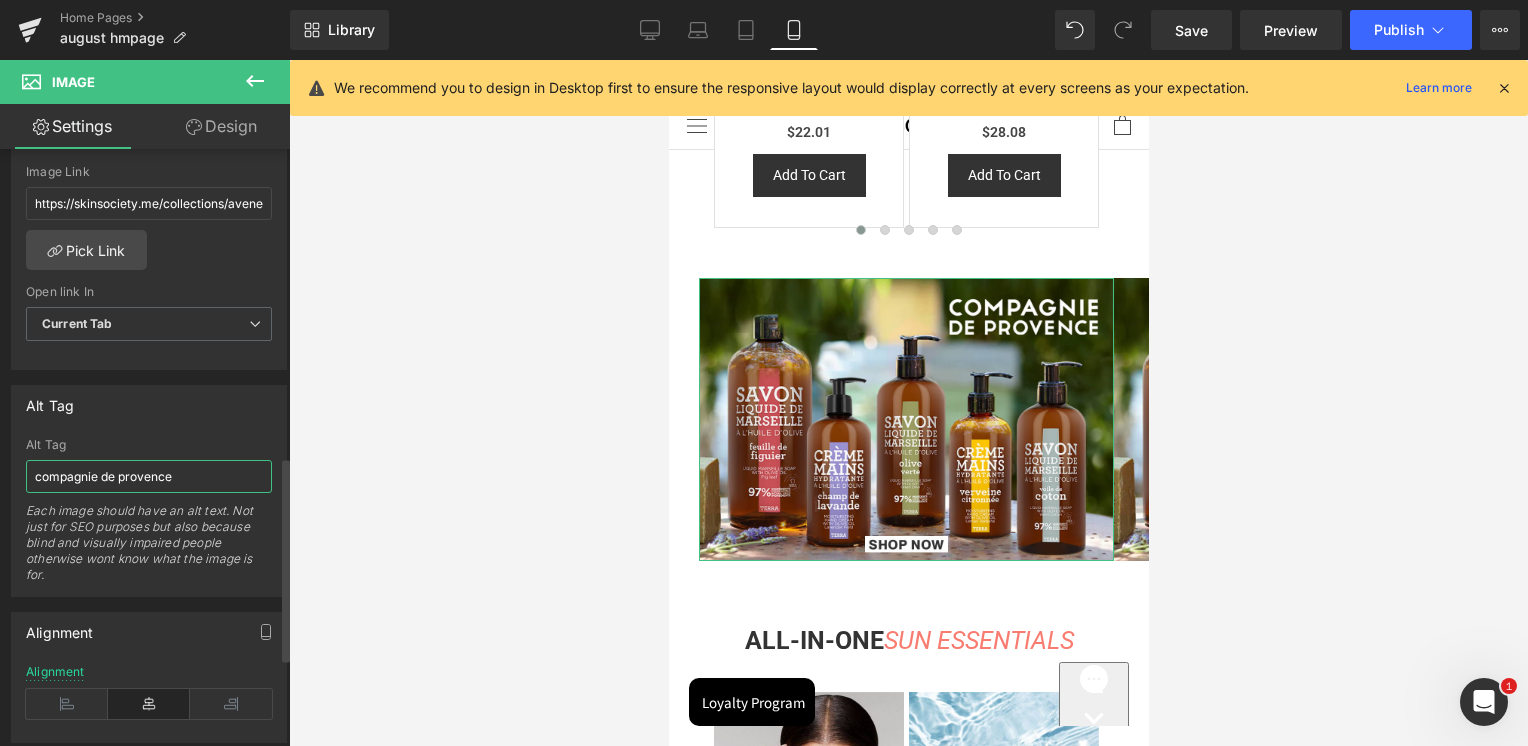 click on "compagnie de provence" at bounding box center (149, 476) 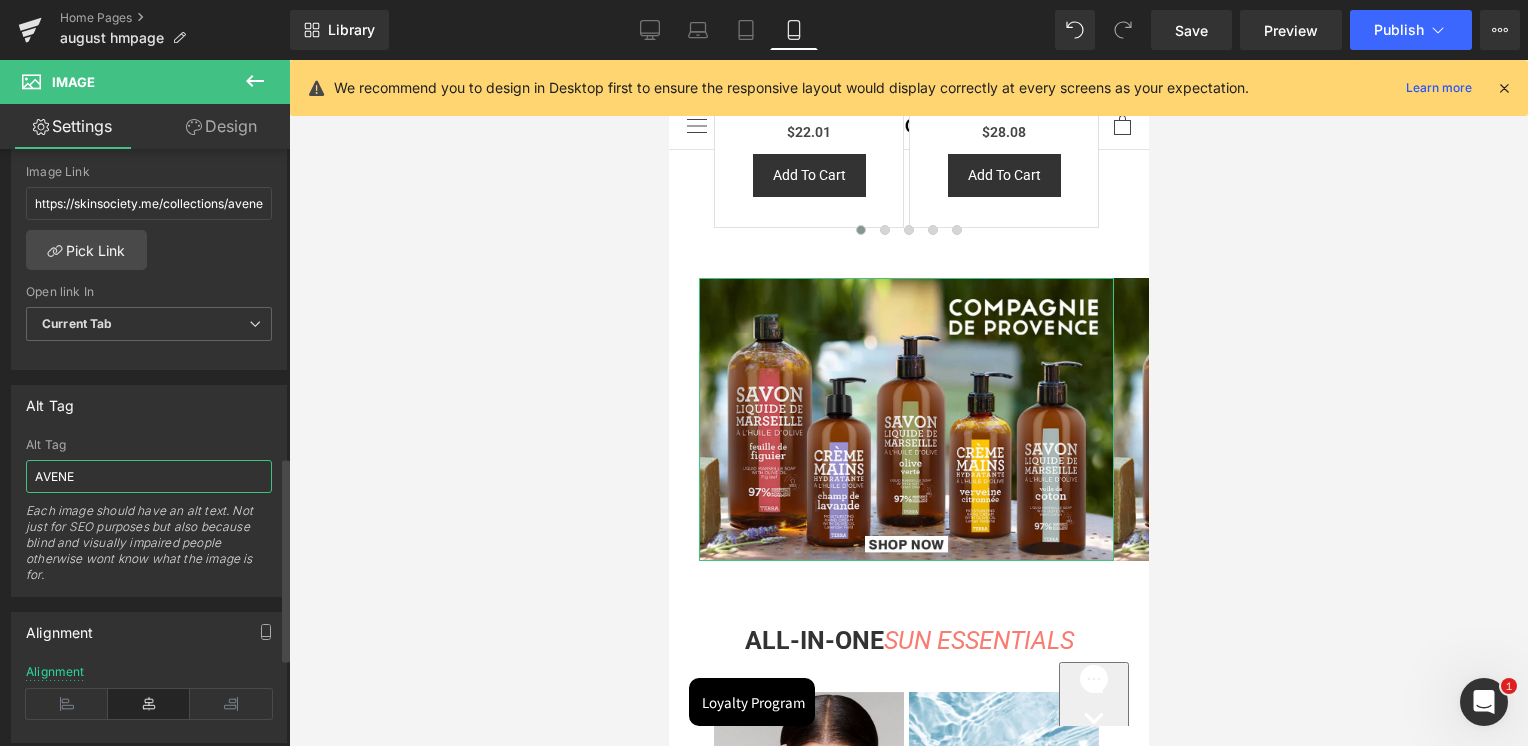 type on "AVENE" 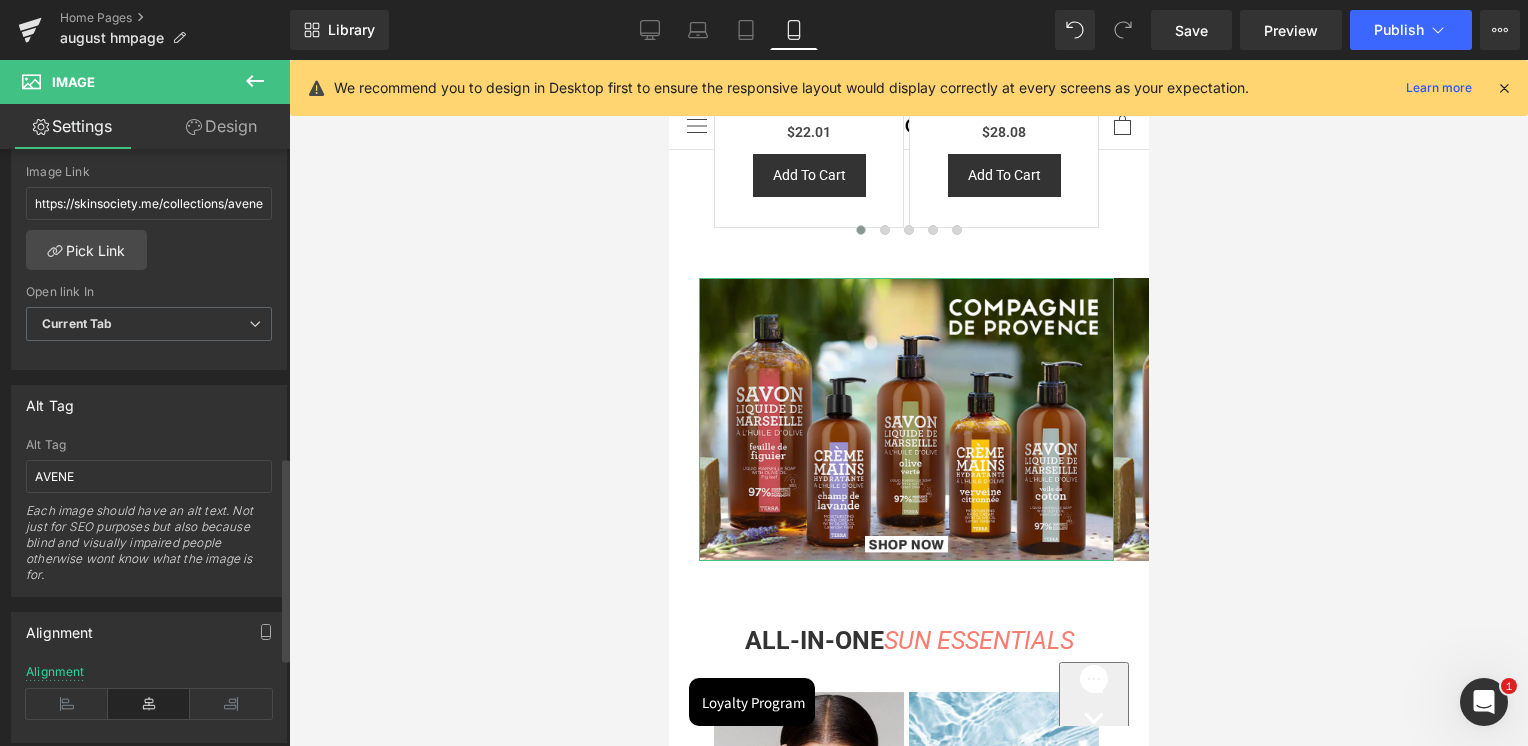 click on "Alt Tag" at bounding box center [149, 405] 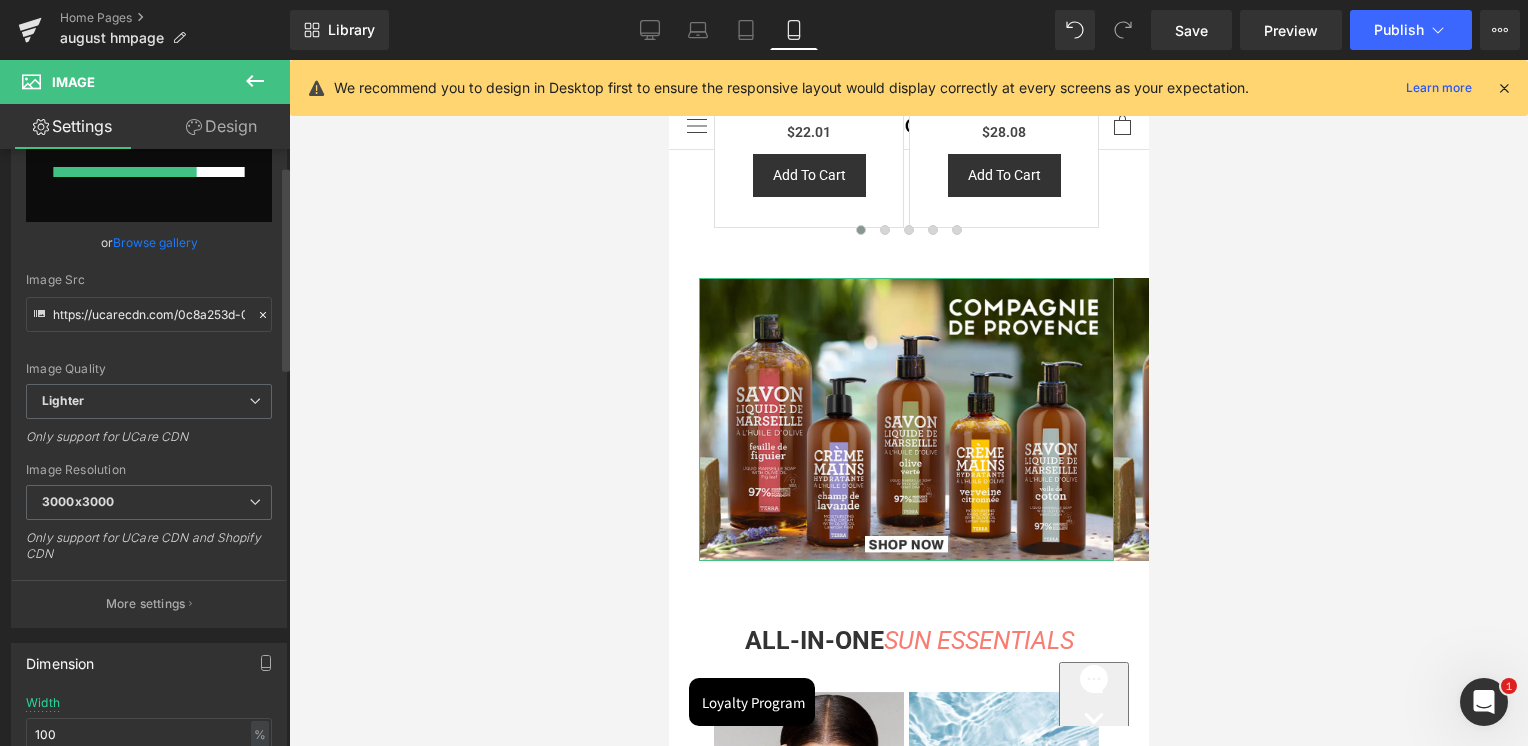 scroll, scrollTop: 0, scrollLeft: 0, axis: both 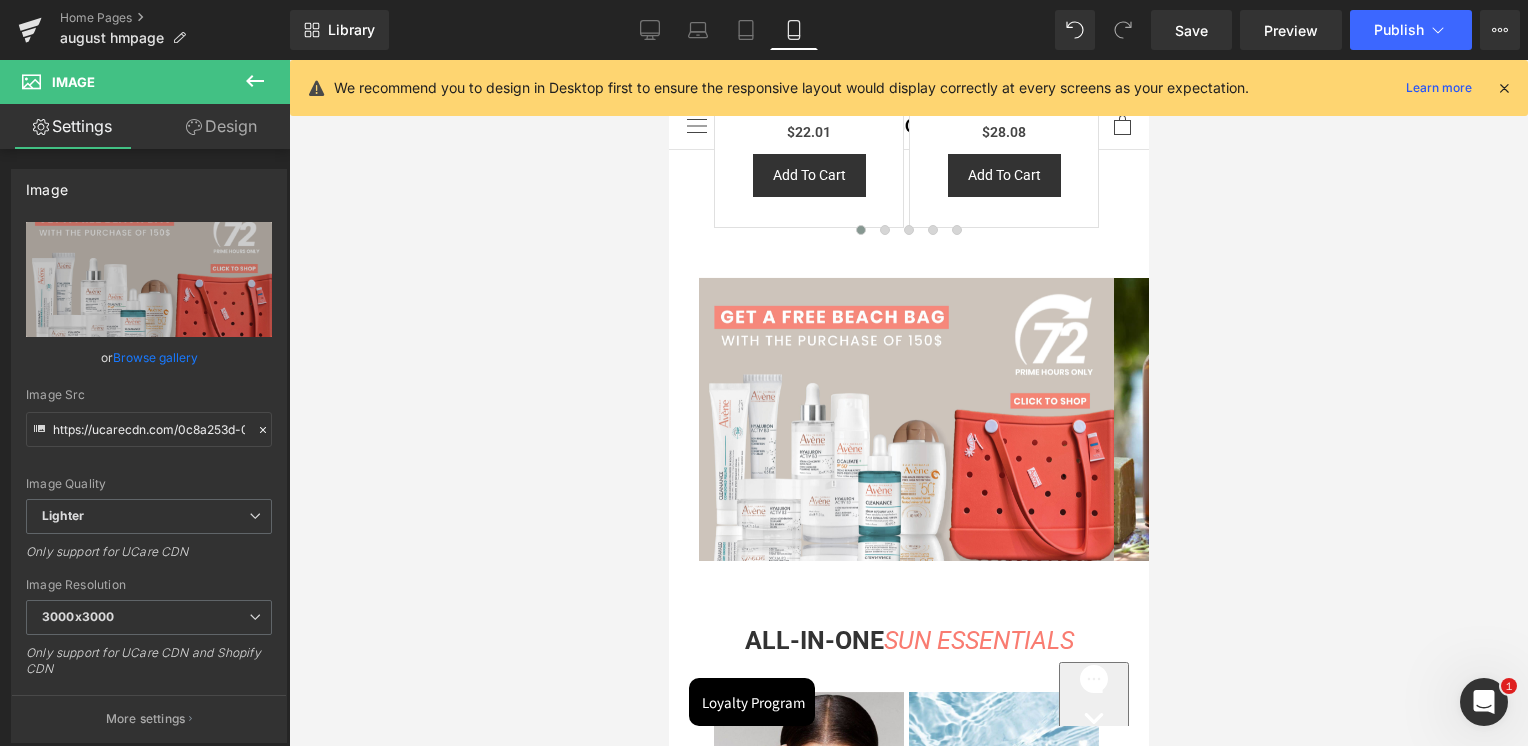 drag, startPoint x: 652, startPoint y: 30, endPoint x: 860, endPoint y: 42, distance: 208.34587 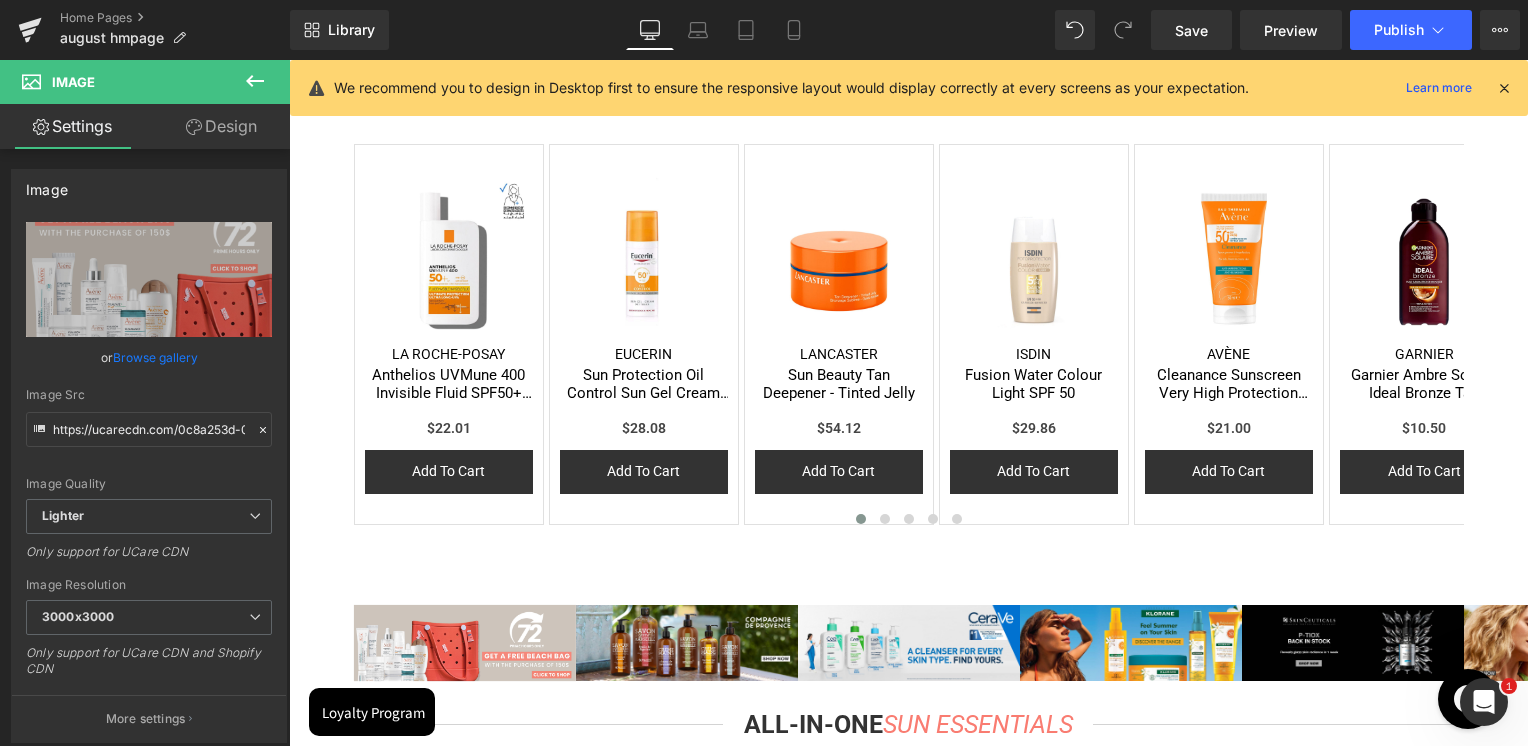 scroll, scrollTop: 0, scrollLeft: 0, axis: both 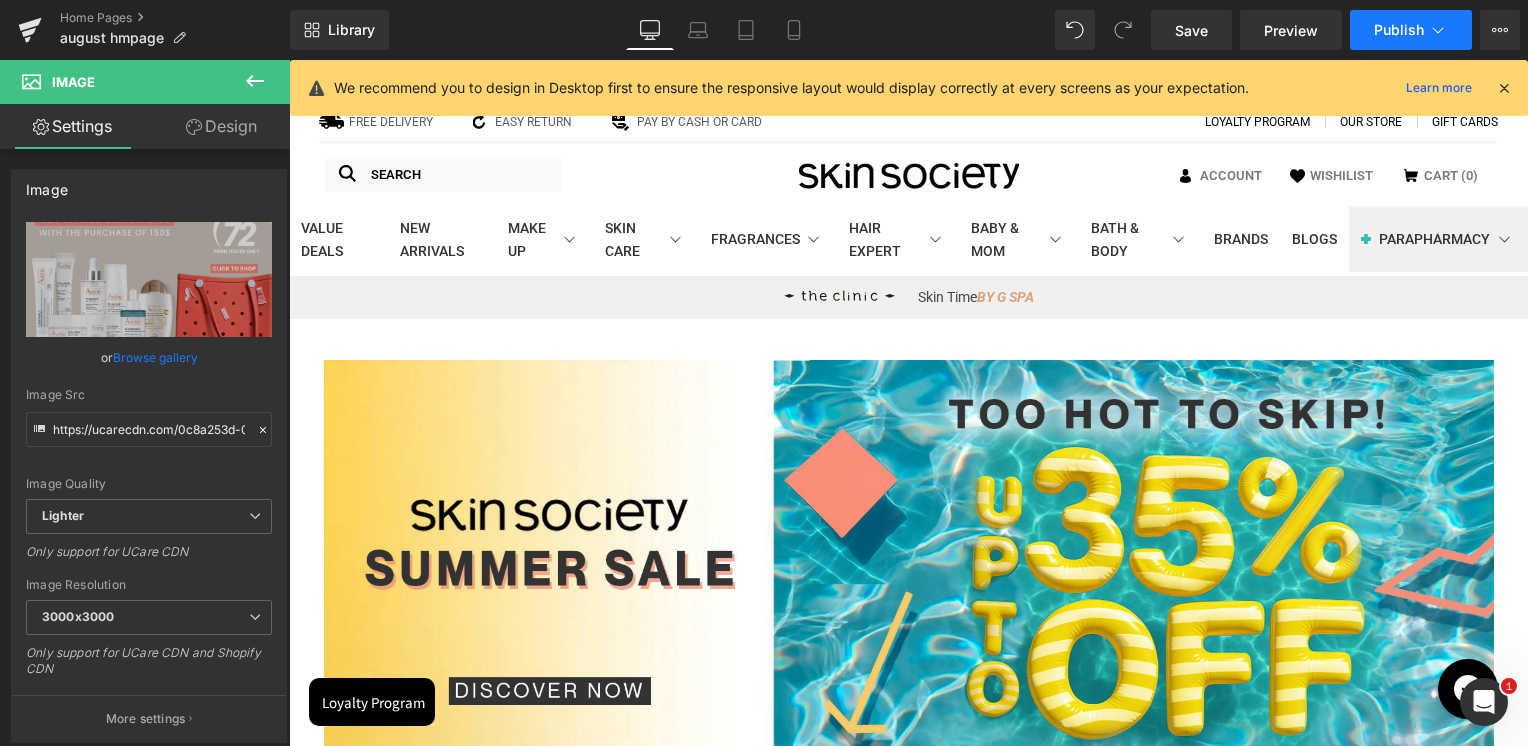 click on "Publish" at bounding box center (1399, 30) 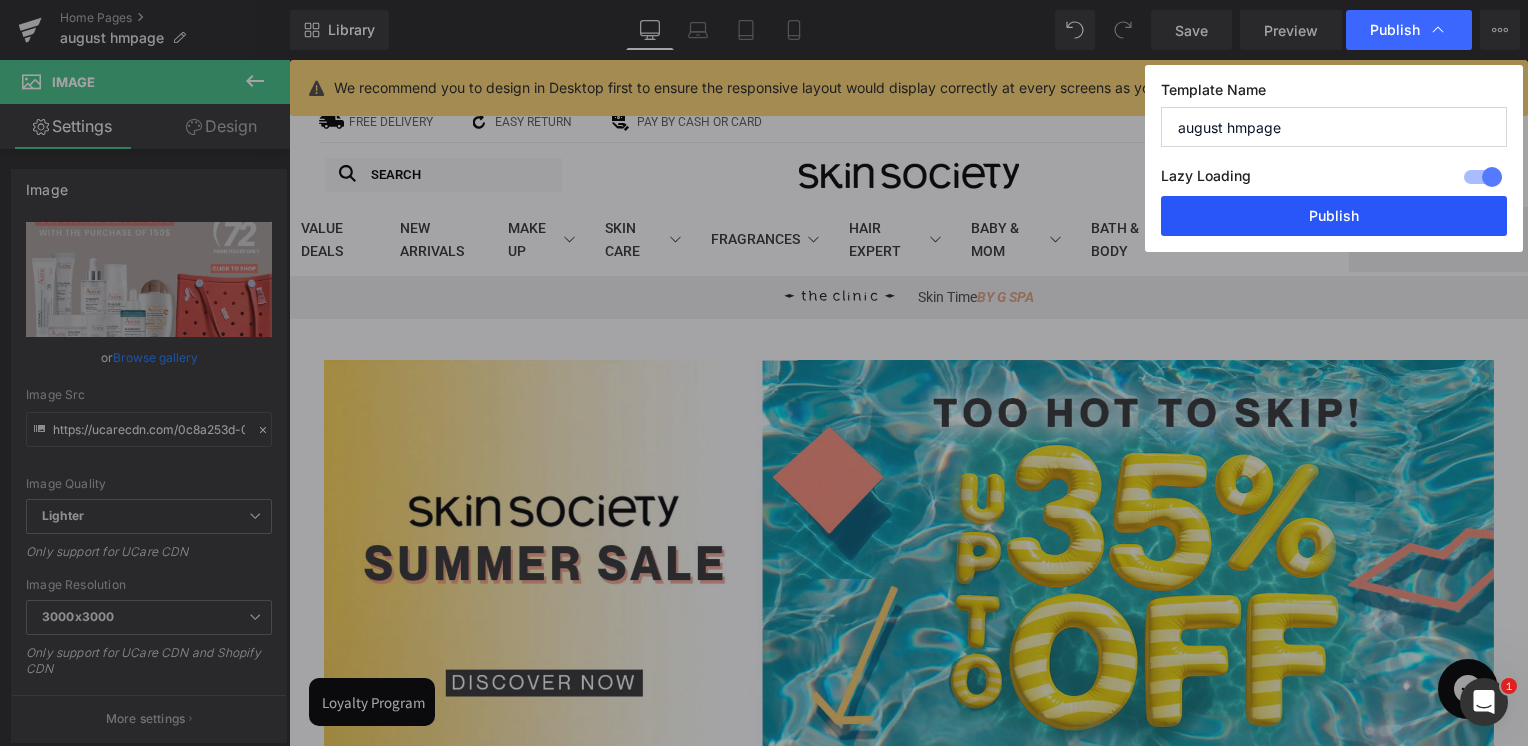 click on "Publish" at bounding box center (1334, 216) 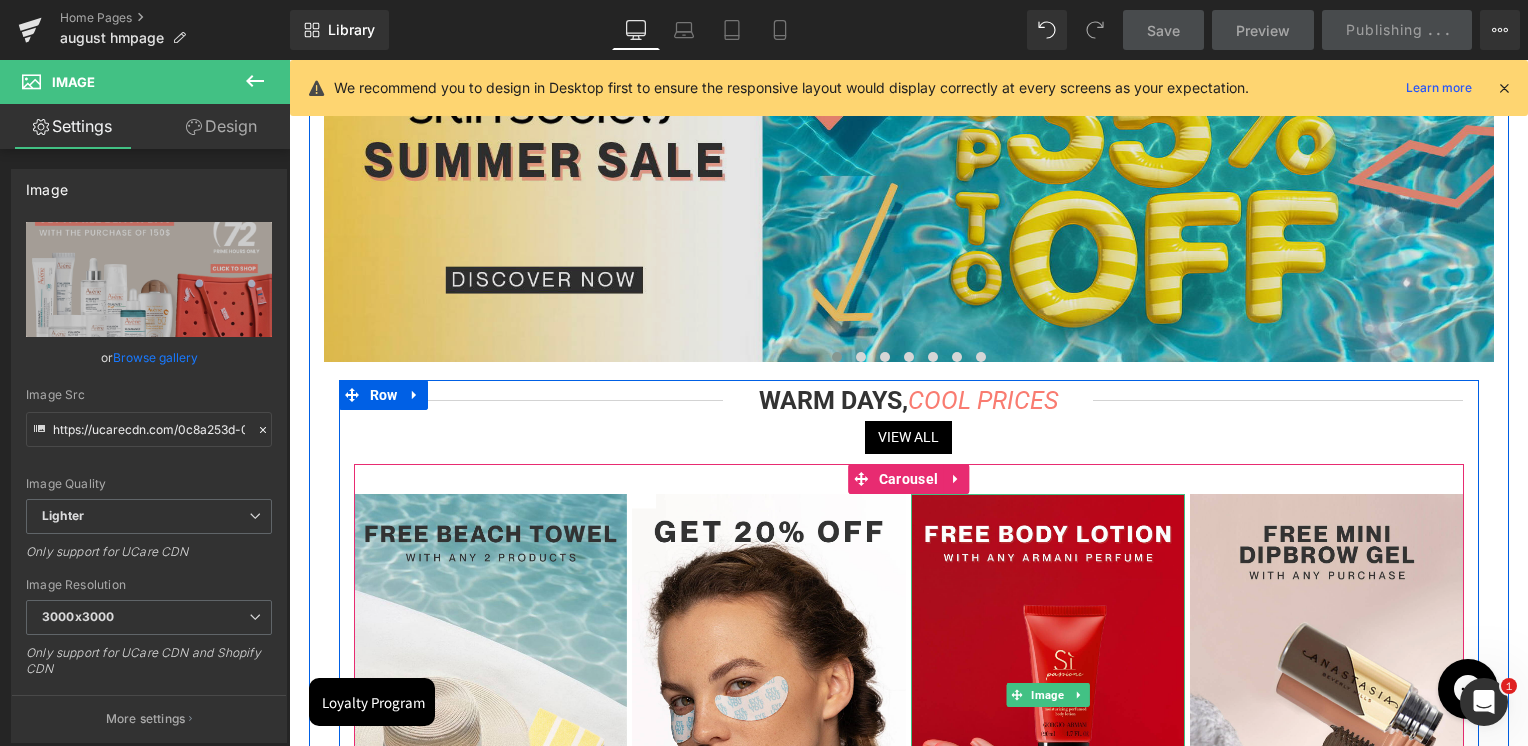 scroll, scrollTop: 400, scrollLeft: 0, axis: vertical 